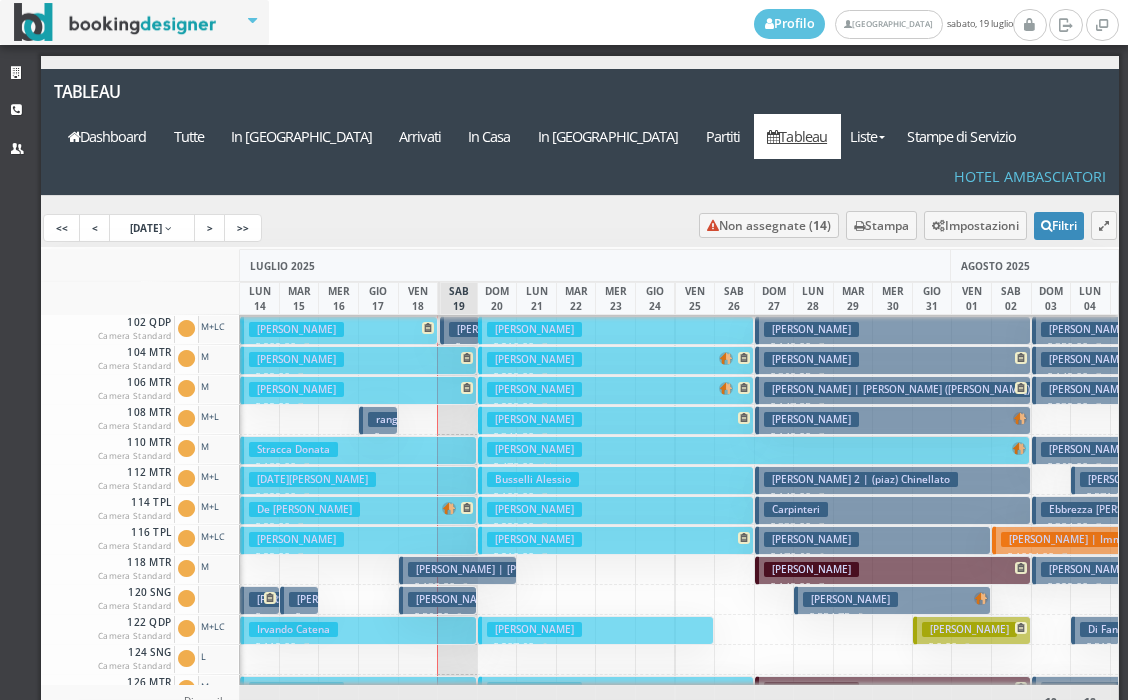 scroll, scrollTop: 0, scrollLeft: 0, axis: both 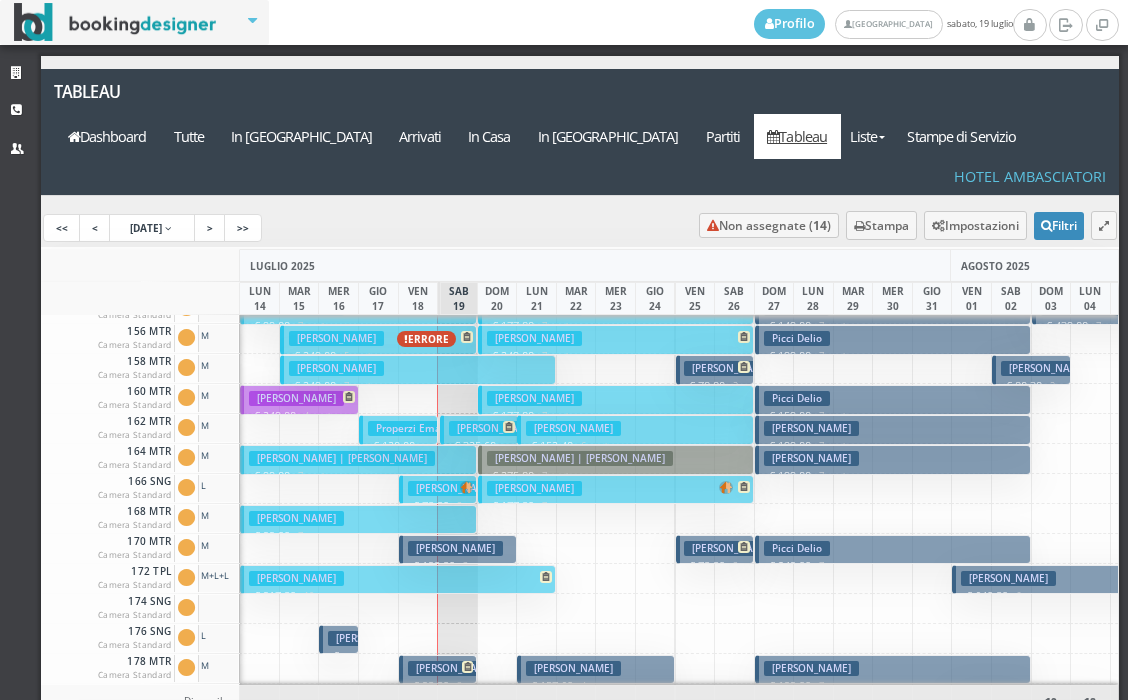 click on "Cutrupi Daniele" at bounding box center [455, 488] 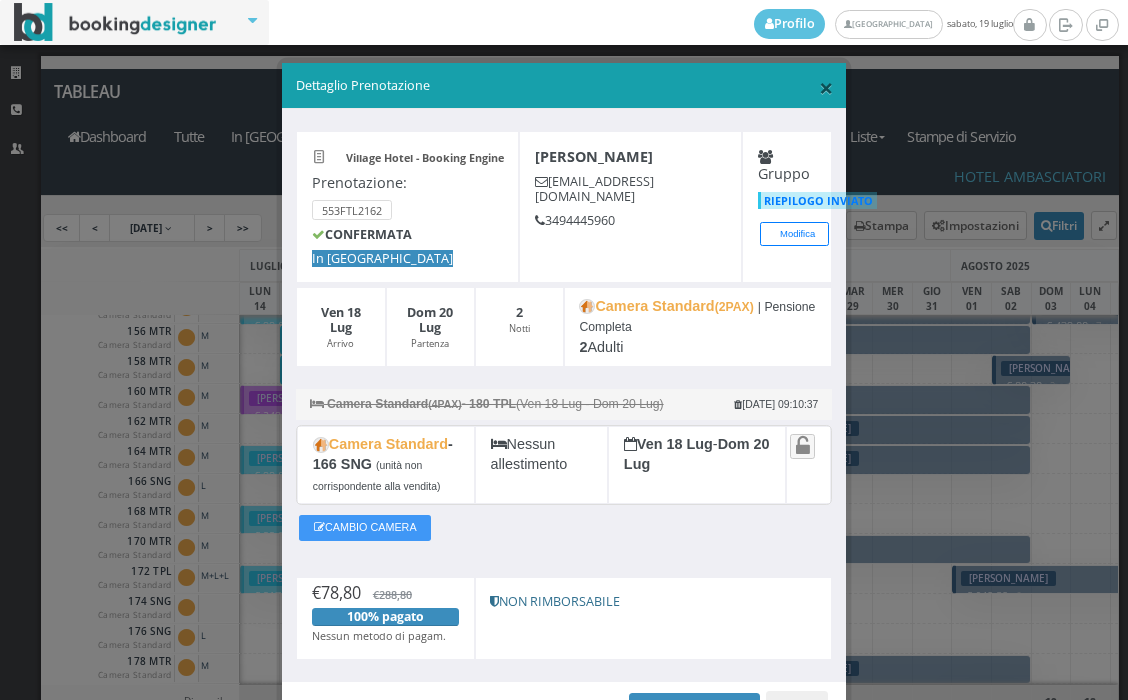 click on "×" at bounding box center [826, 87] 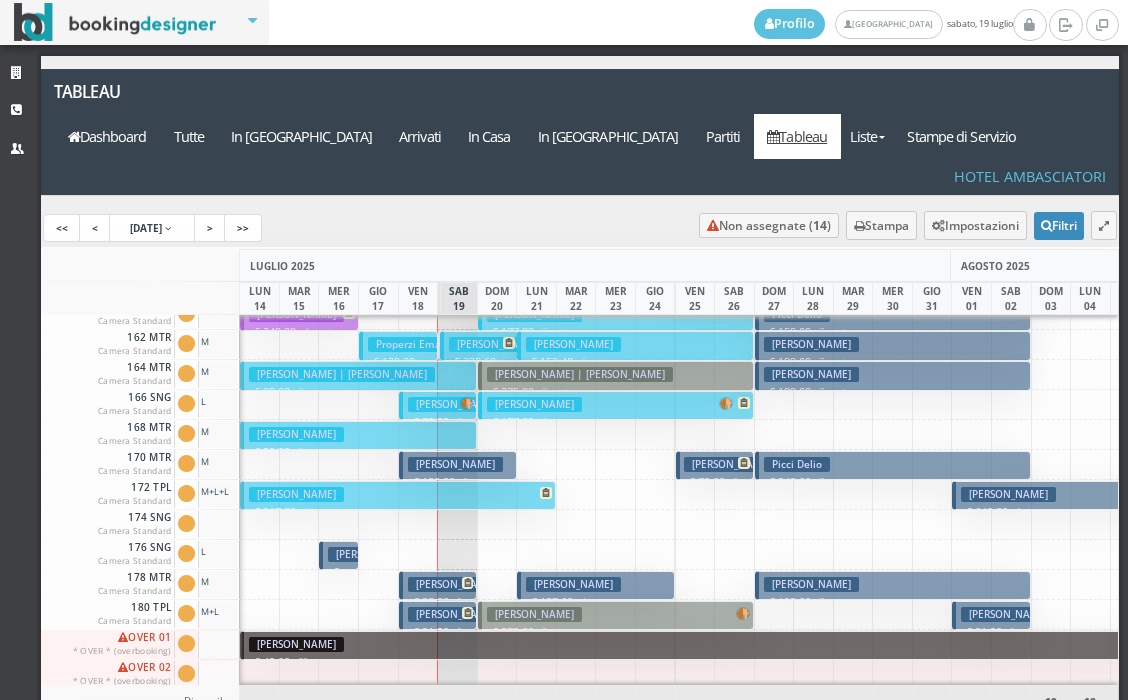scroll, scrollTop: 1022, scrollLeft: 0, axis: vertical 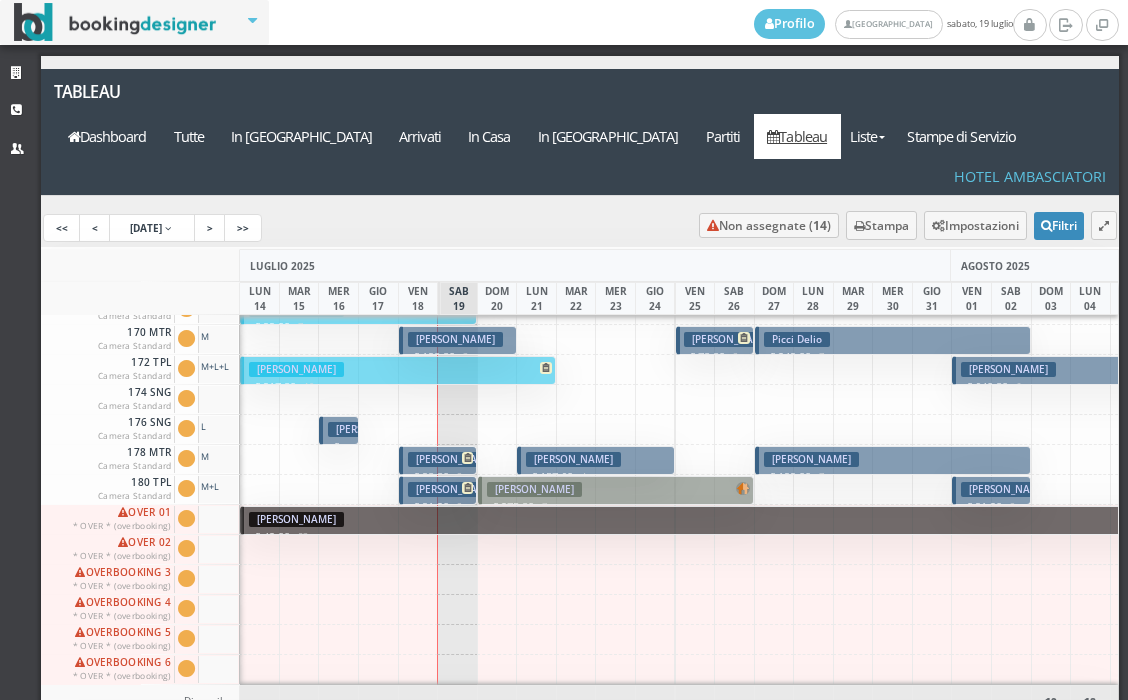 click on "Cutrupi  Daniele" at bounding box center (455, 459) 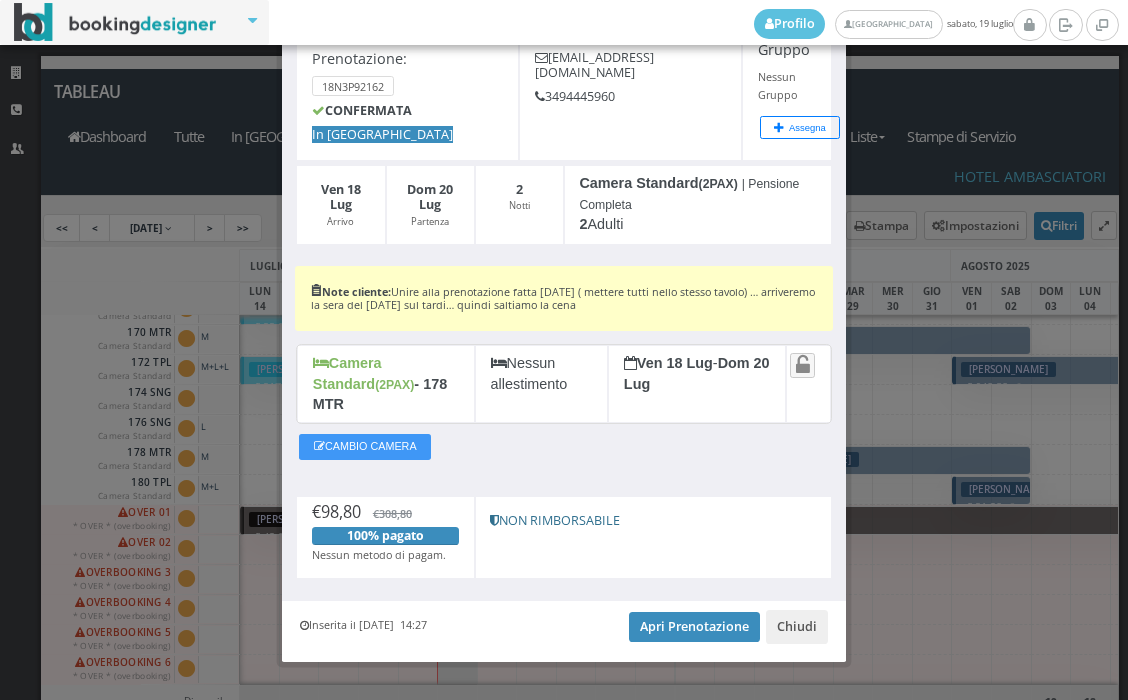 scroll, scrollTop: 143, scrollLeft: 0, axis: vertical 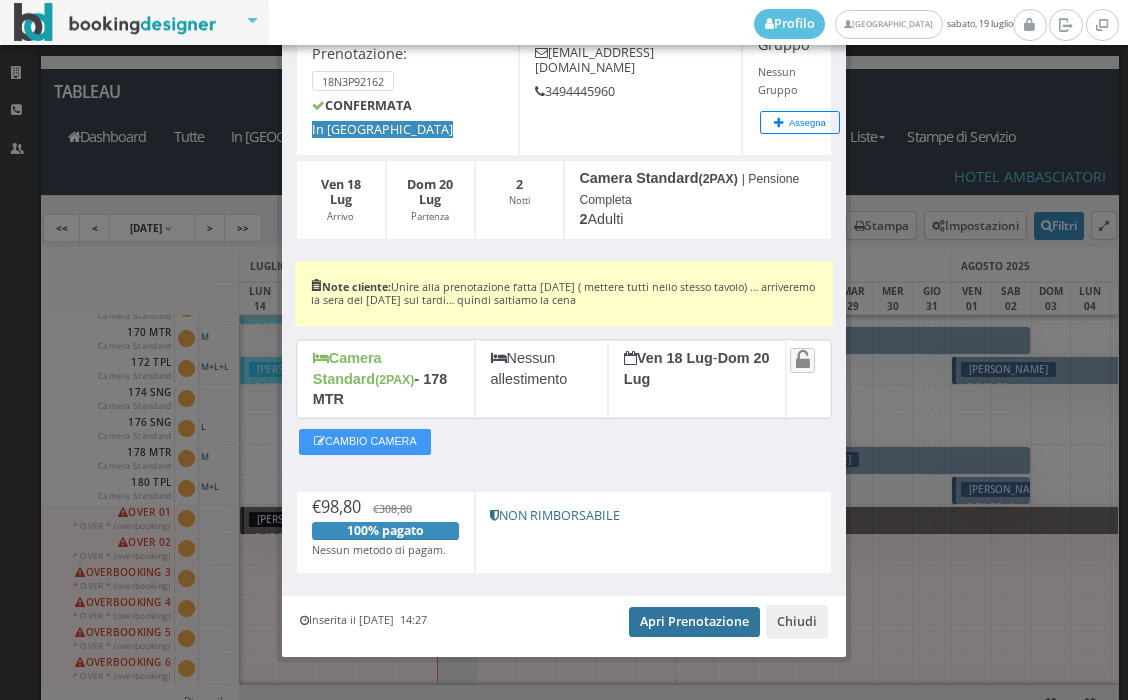 click on "Apri Prenotazione" at bounding box center (694, 622) 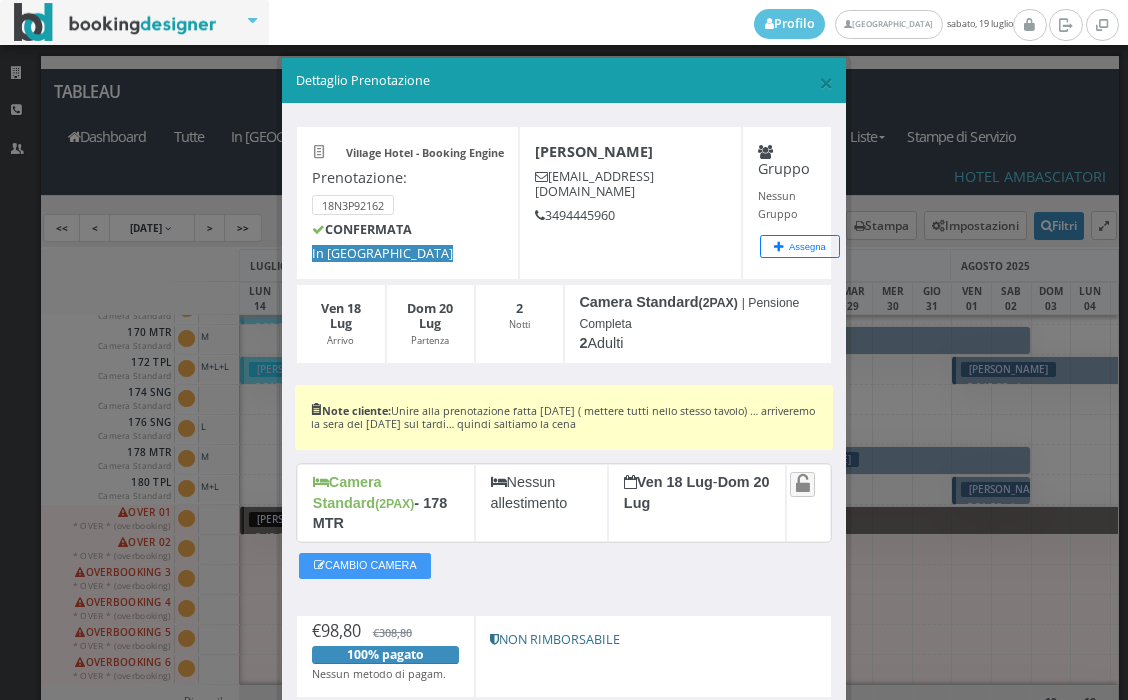 scroll, scrollTop: 0, scrollLeft: 0, axis: both 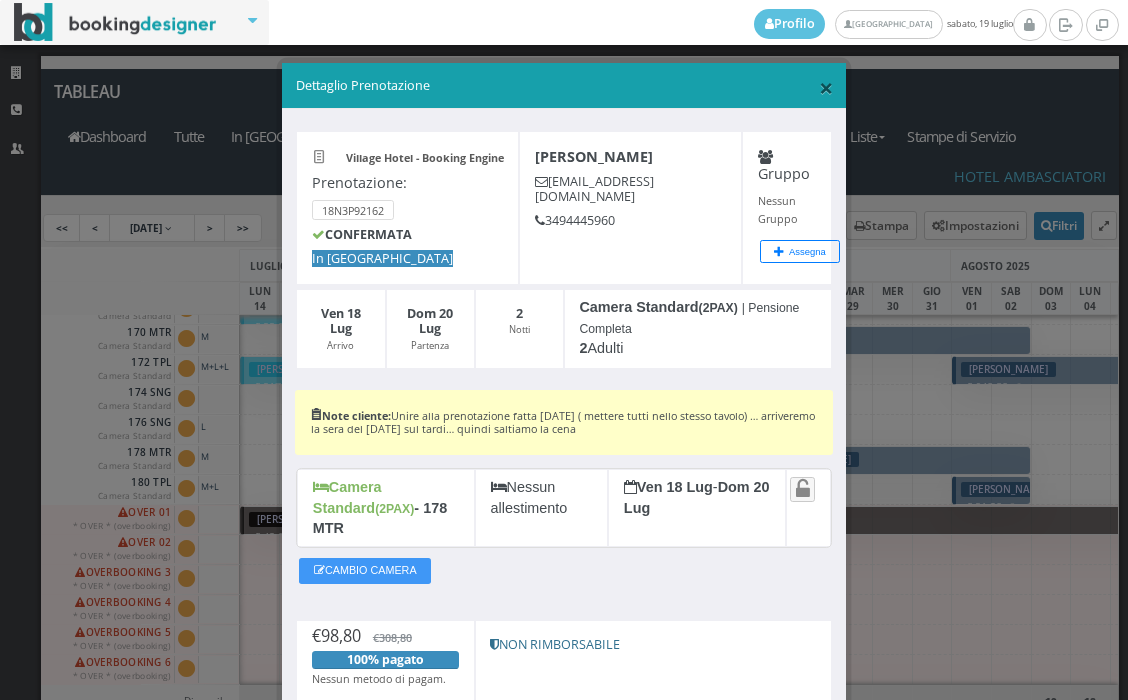 click on "×" at bounding box center [826, 87] 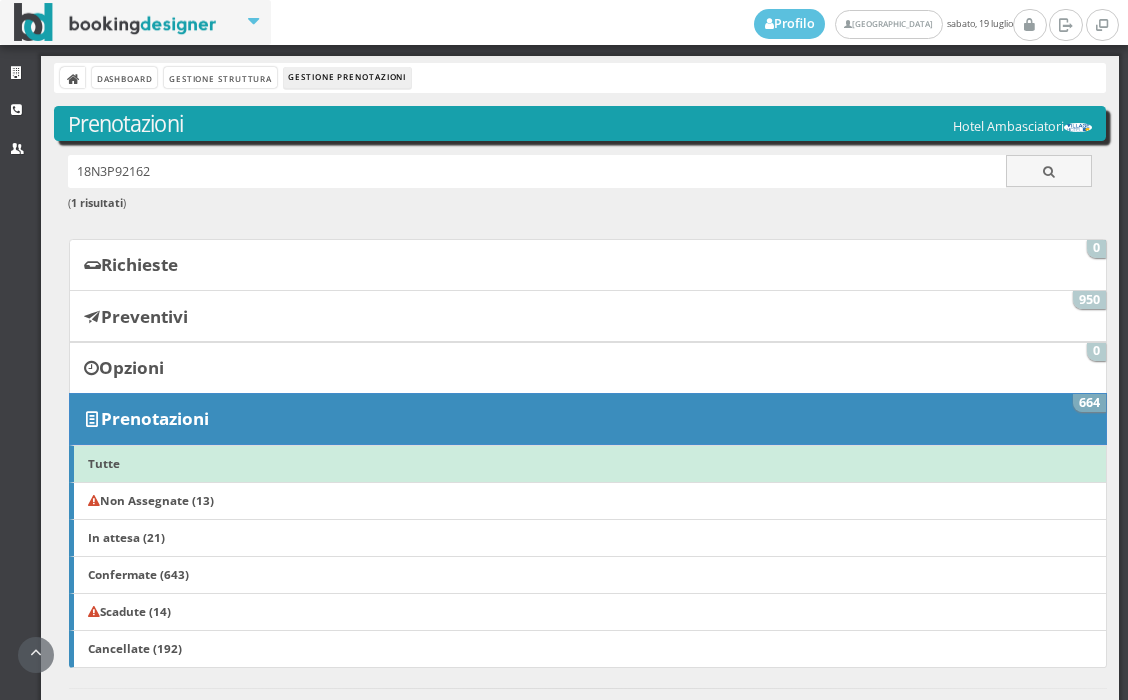 scroll, scrollTop: 0, scrollLeft: 0, axis: both 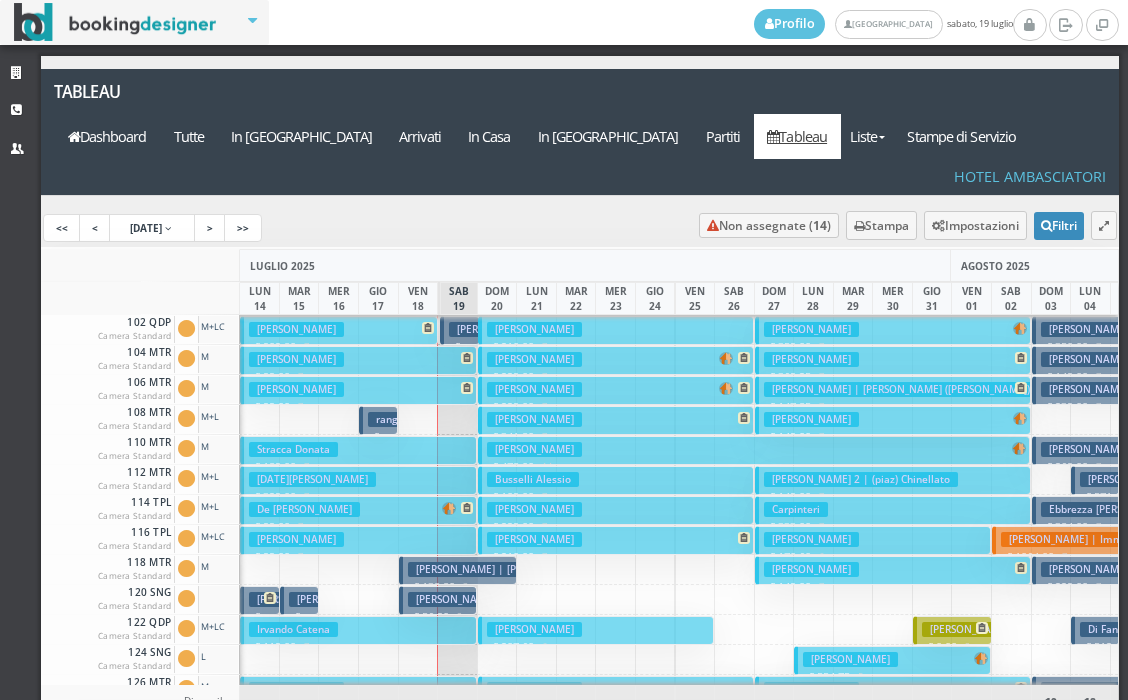 click on "Giordano  Nicola
€ 902.80         7 notti
2 Adulti +  1 Ragazzo (14 anni)   +  1 Bambino (11 anni)" at bounding box center (338, 330) 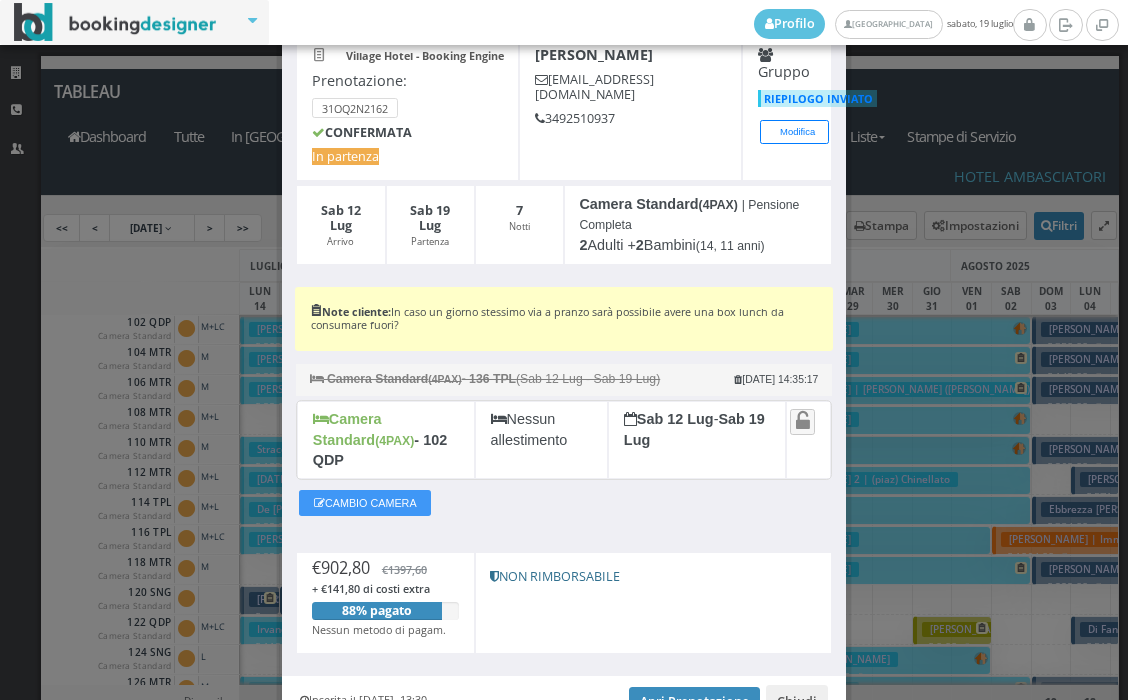 scroll, scrollTop: 221, scrollLeft: 0, axis: vertical 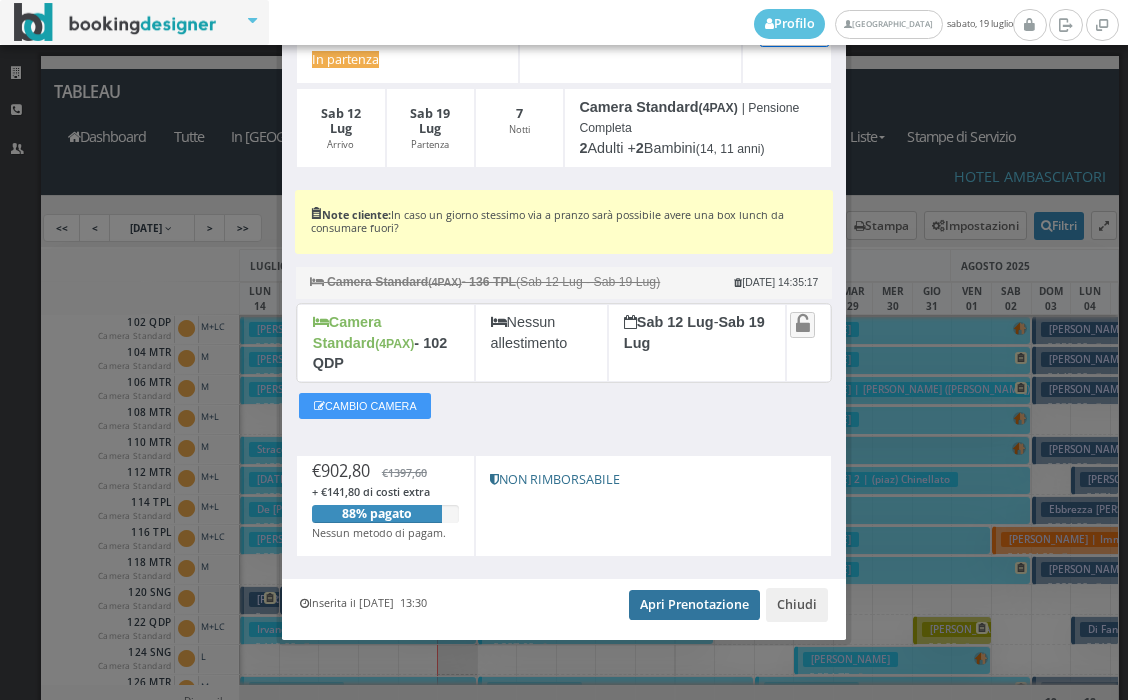 click on "Apri Prenotazione" at bounding box center (694, 605) 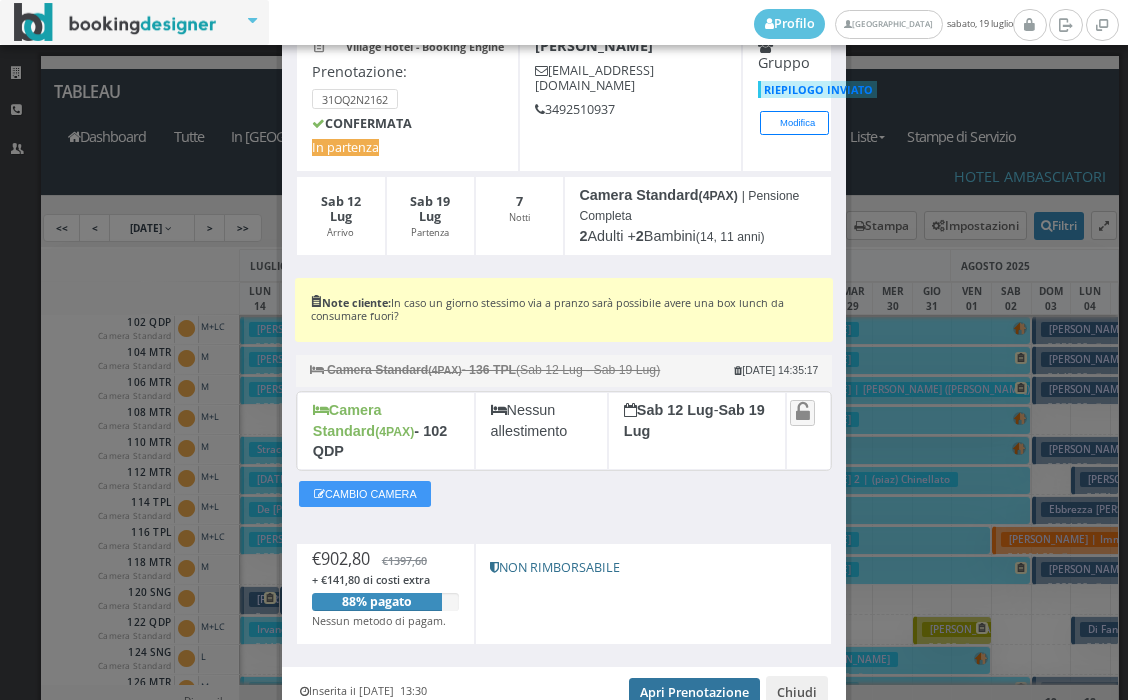 scroll, scrollTop: 0, scrollLeft: 0, axis: both 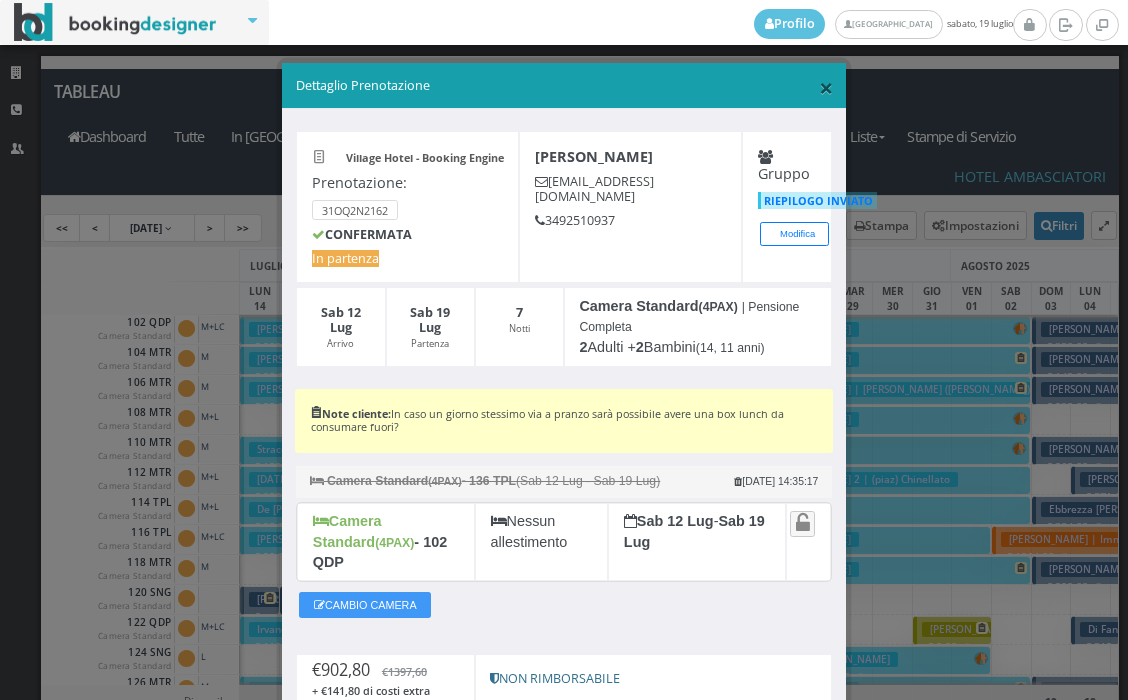click on "×" at bounding box center [826, 87] 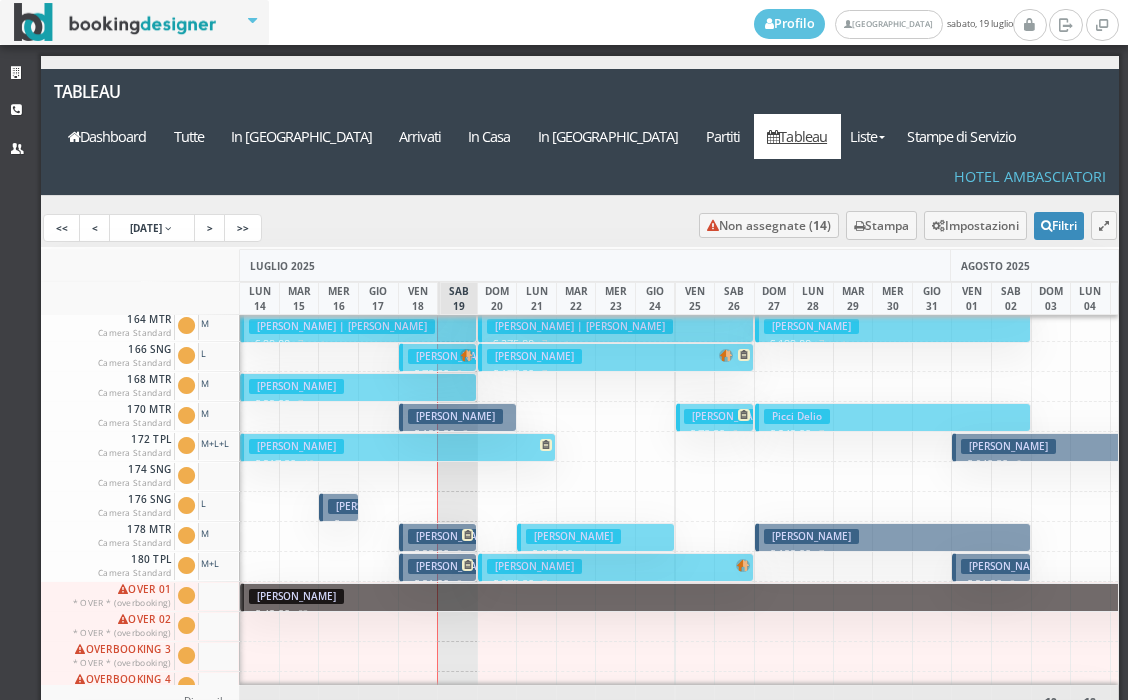 scroll, scrollTop: 921, scrollLeft: 0, axis: vertical 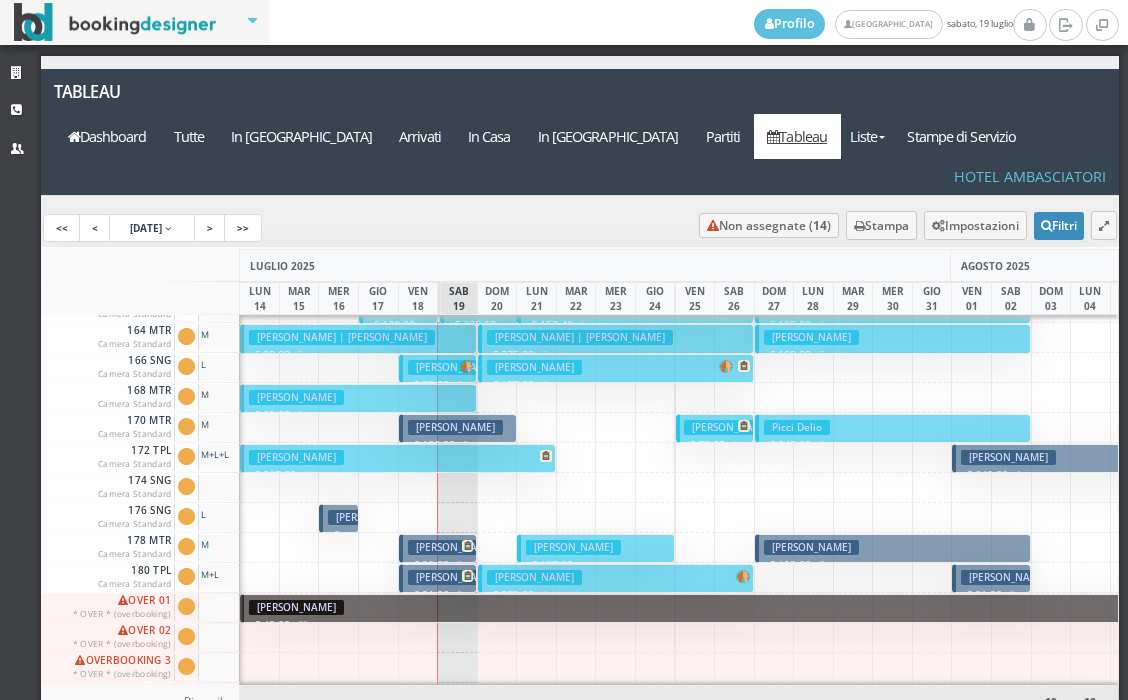 click on "[PERSON_NAME]" at bounding box center (455, 427) 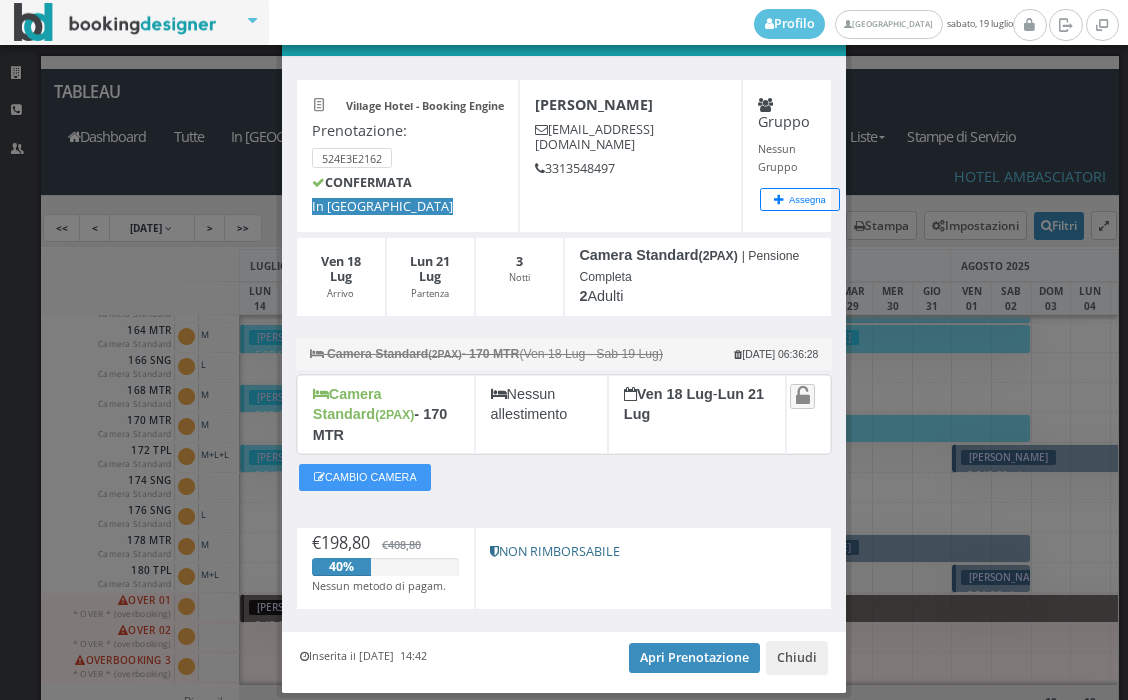 scroll, scrollTop: 116, scrollLeft: 0, axis: vertical 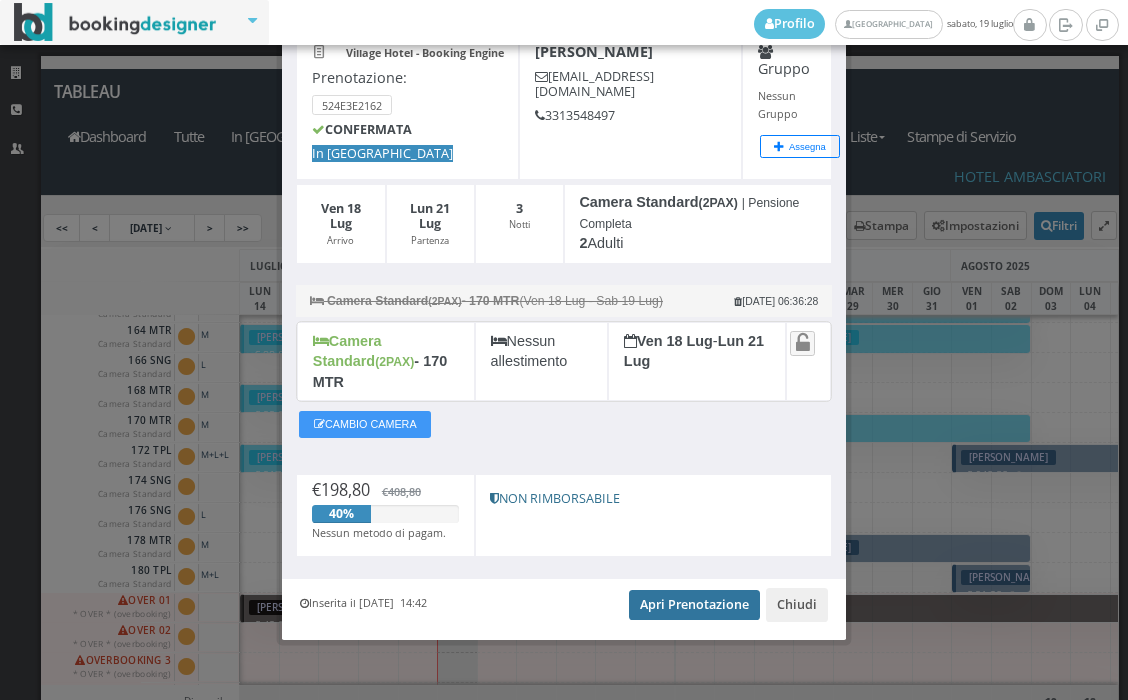 click on "Apri Prenotazione" at bounding box center (694, 605) 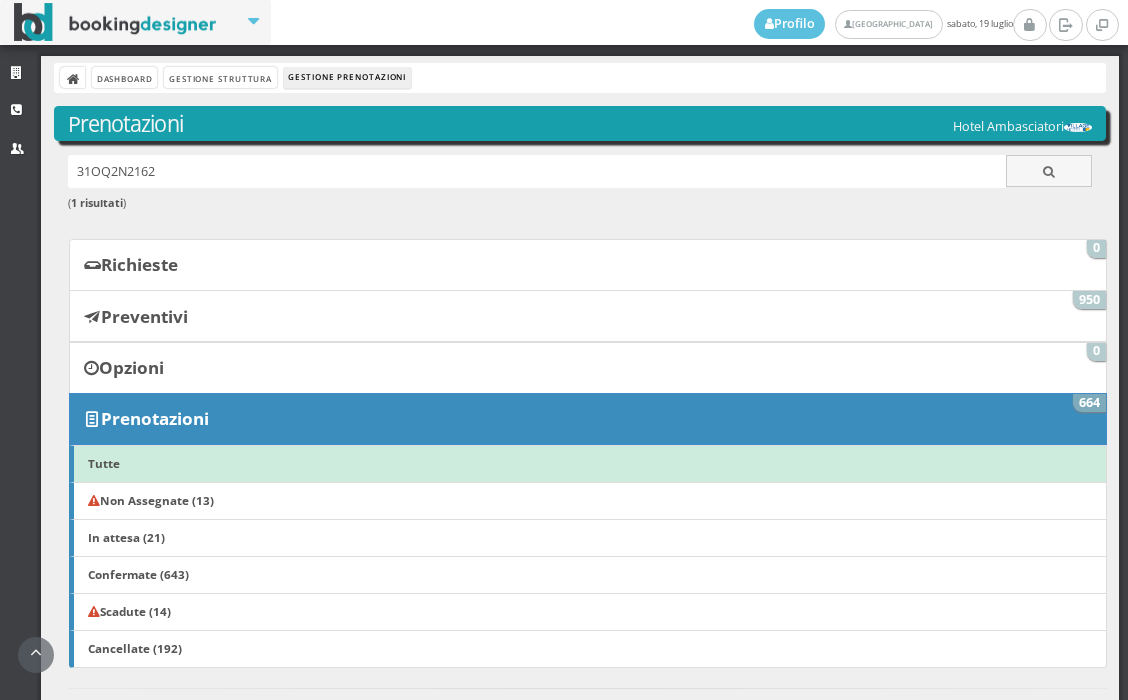 scroll, scrollTop: 0, scrollLeft: 0, axis: both 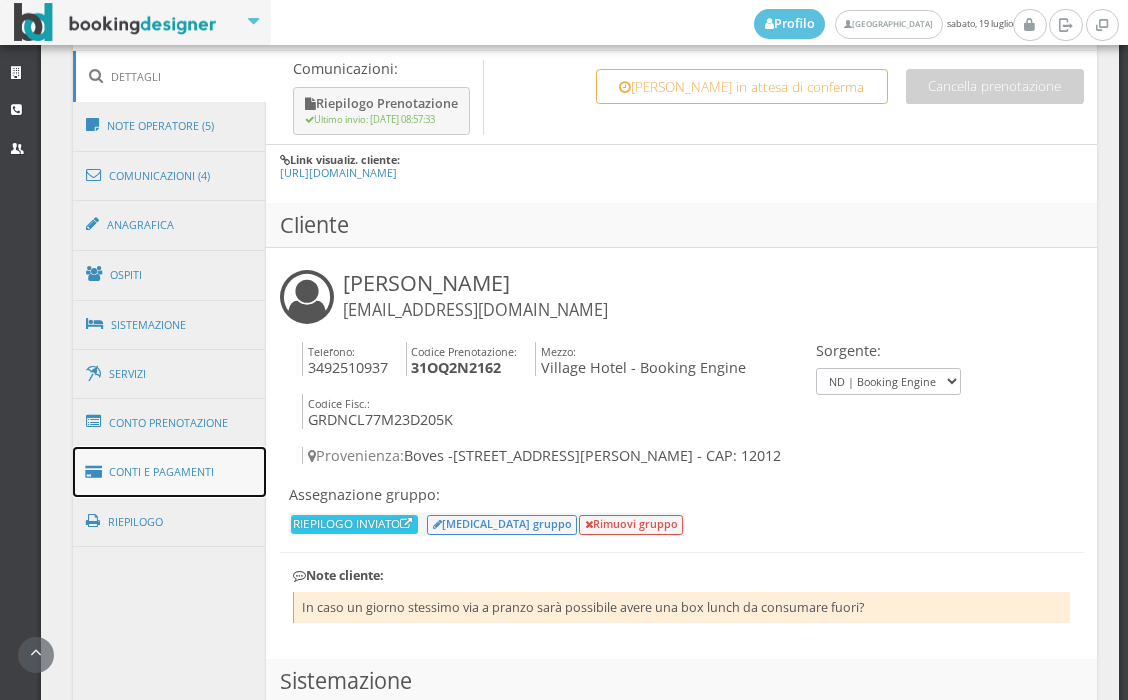 click on "Conti e Pagamenti" at bounding box center [170, 472] 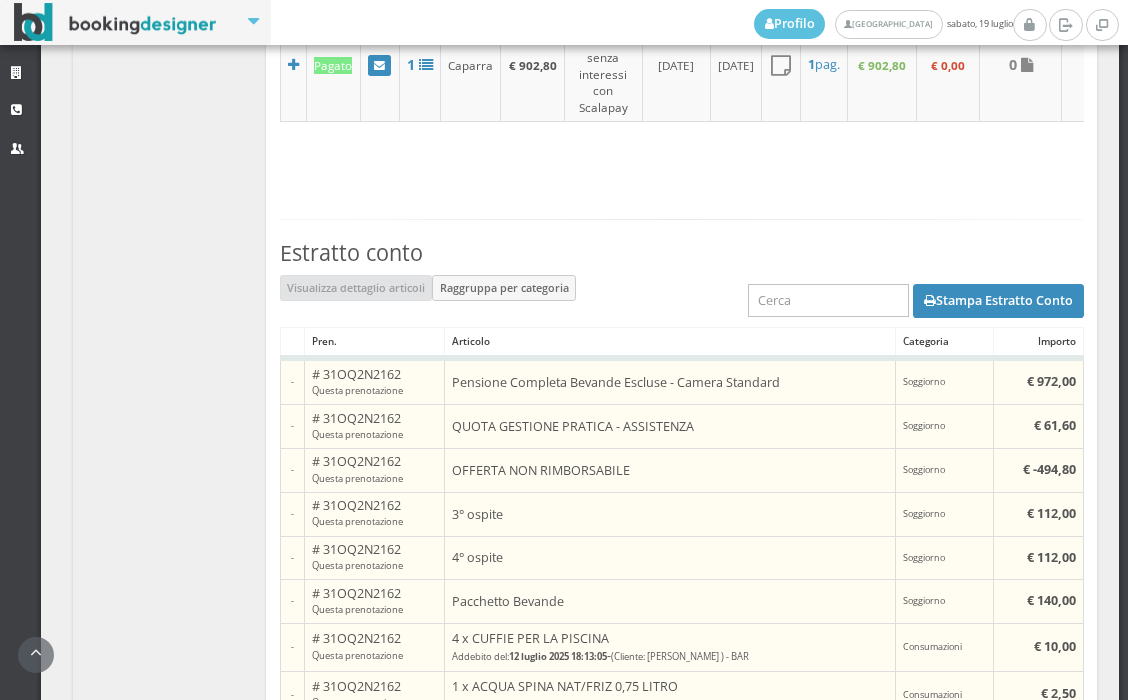 scroll, scrollTop: 1555, scrollLeft: 0, axis: vertical 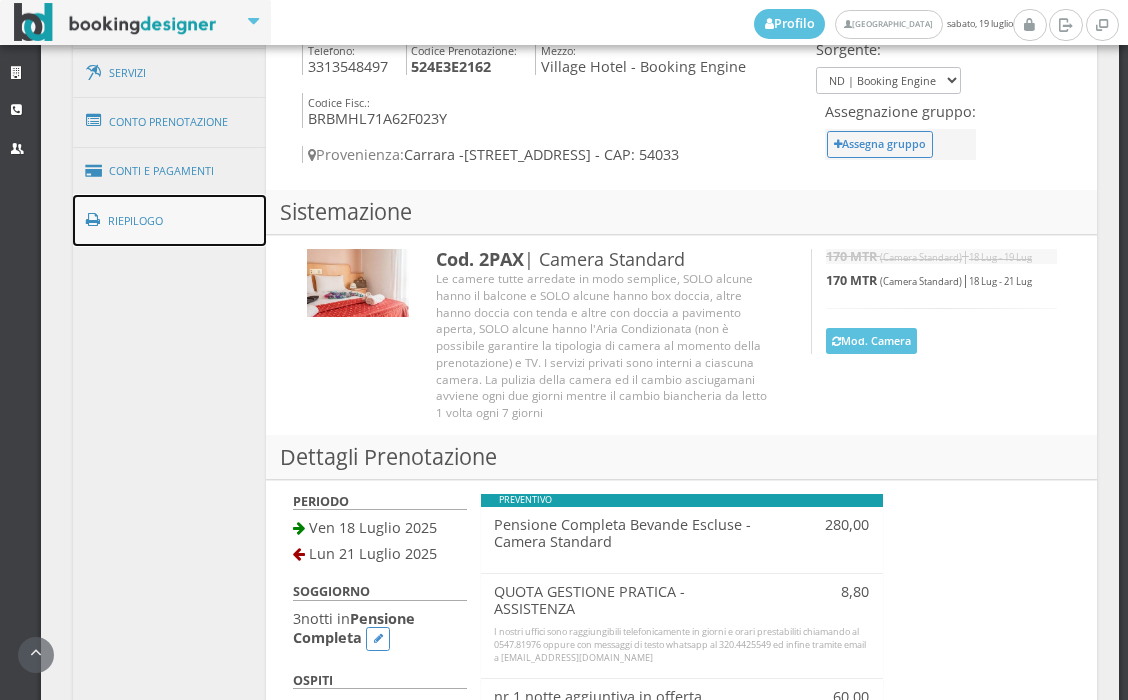 click on "Riepilogo" at bounding box center (170, 221) 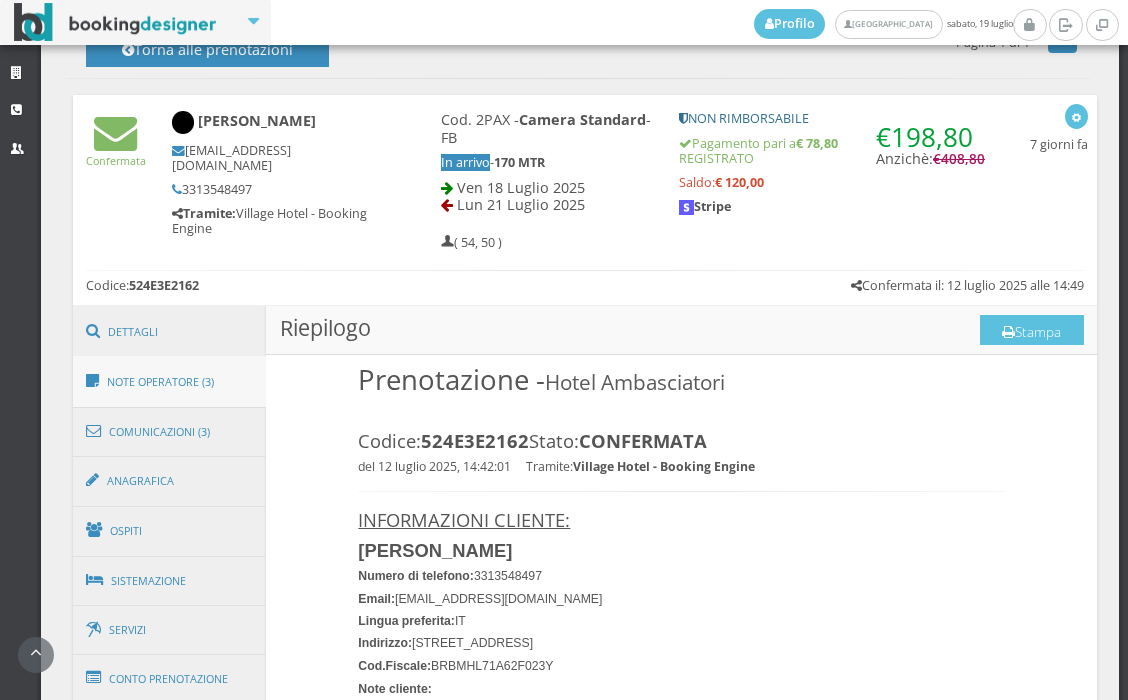 scroll, scrollTop: 1223, scrollLeft: 0, axis: vertical 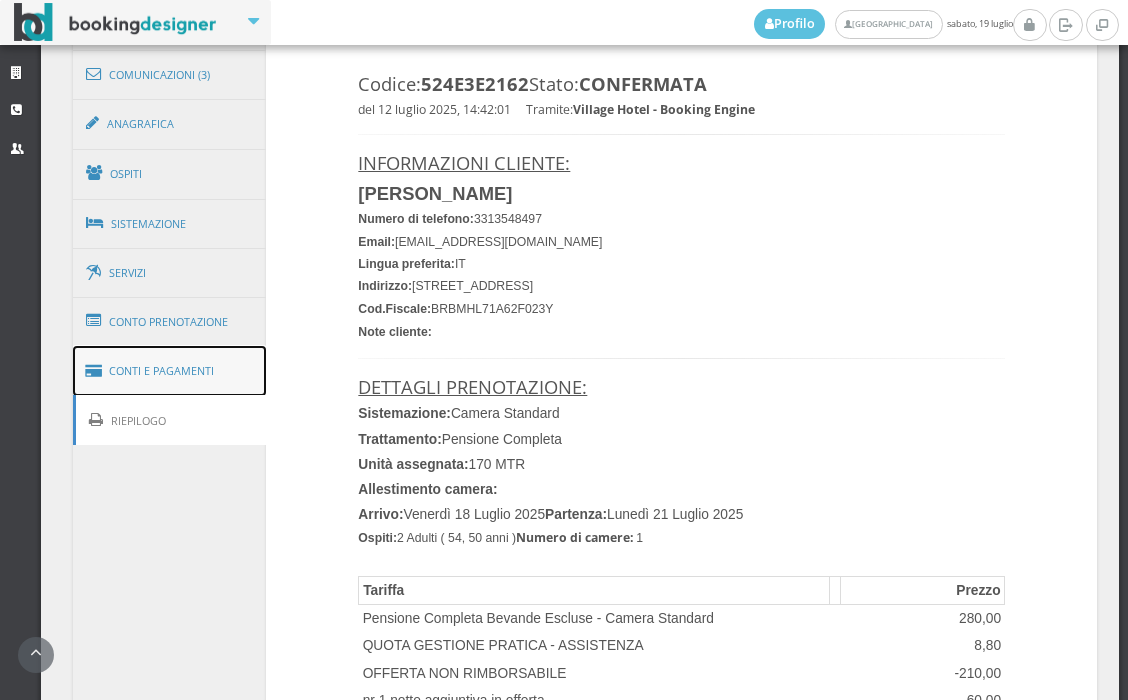 click on "Conti e Pagamenti" at bounding box center (170, 371) 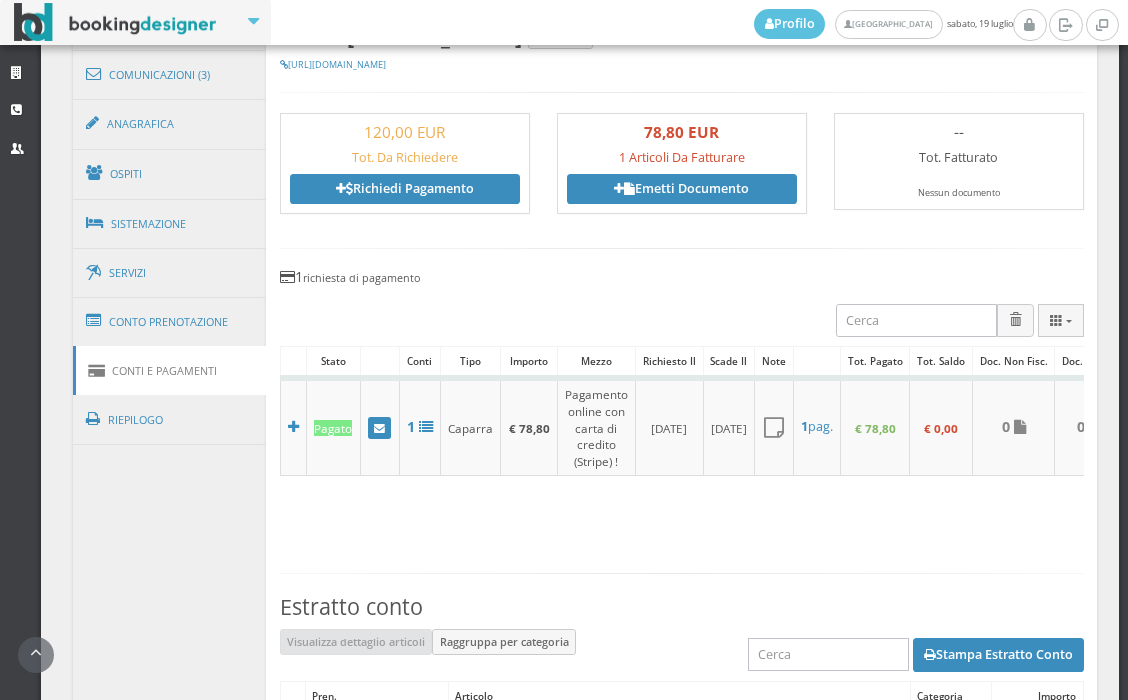 scroll, scrollTop: 778, scrollLeft: 0, axis: vertical 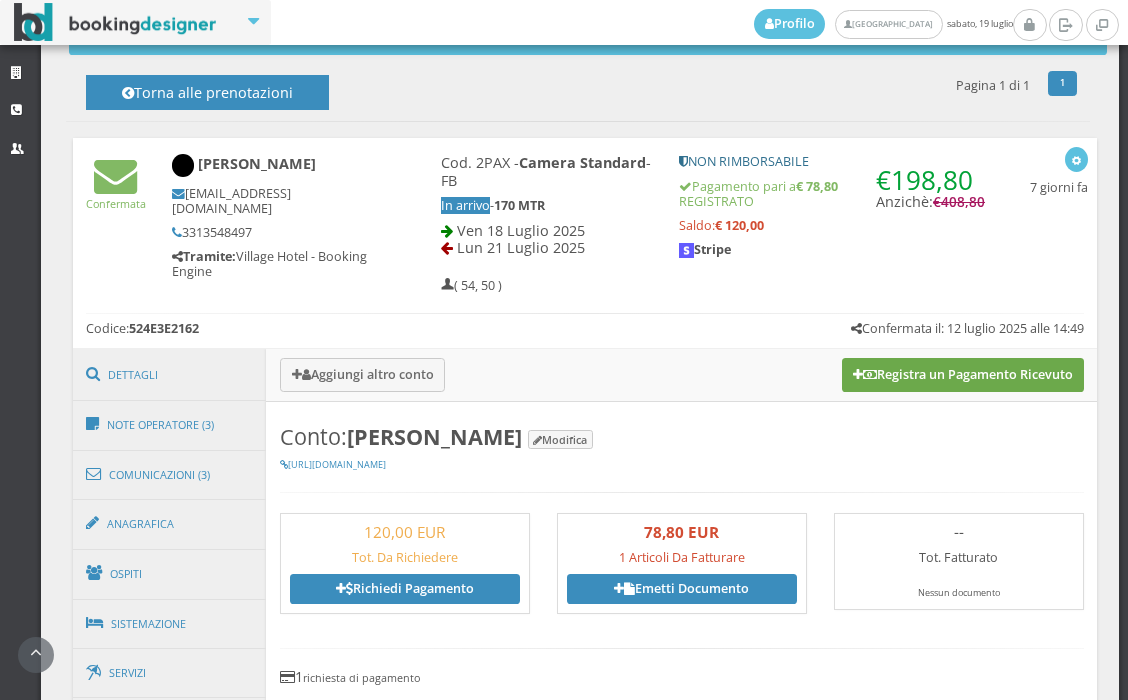 click on "Registra un Pagamento Ricevuto" at bounding box center [963, 375] 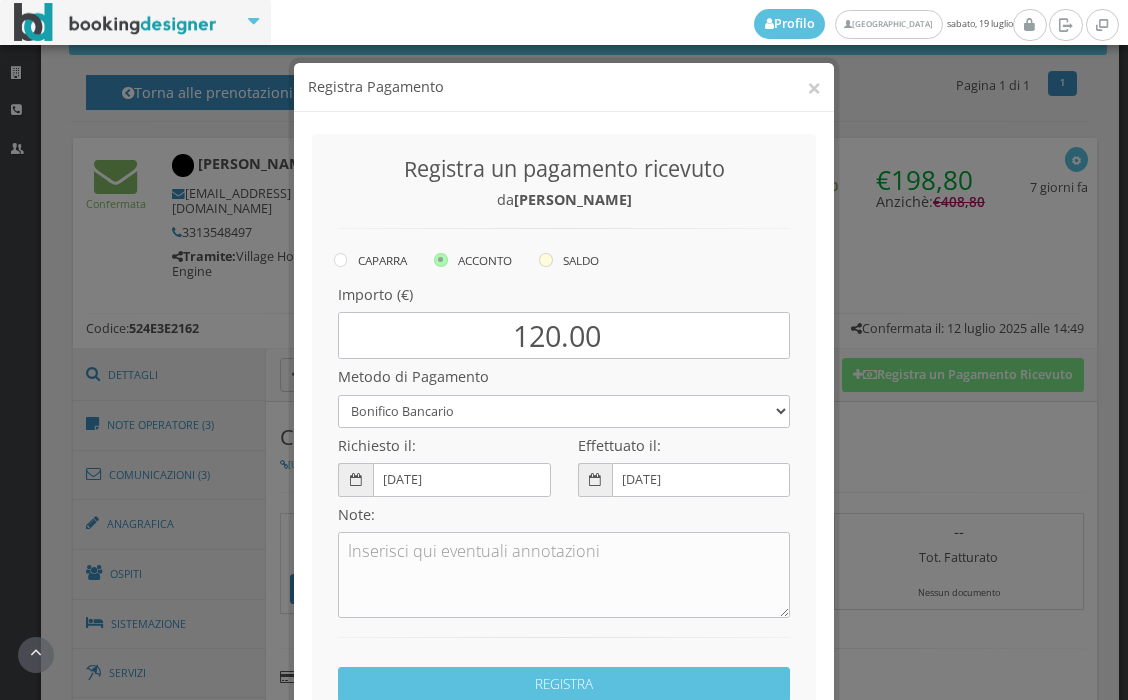 click at bounding box center (546, 260) 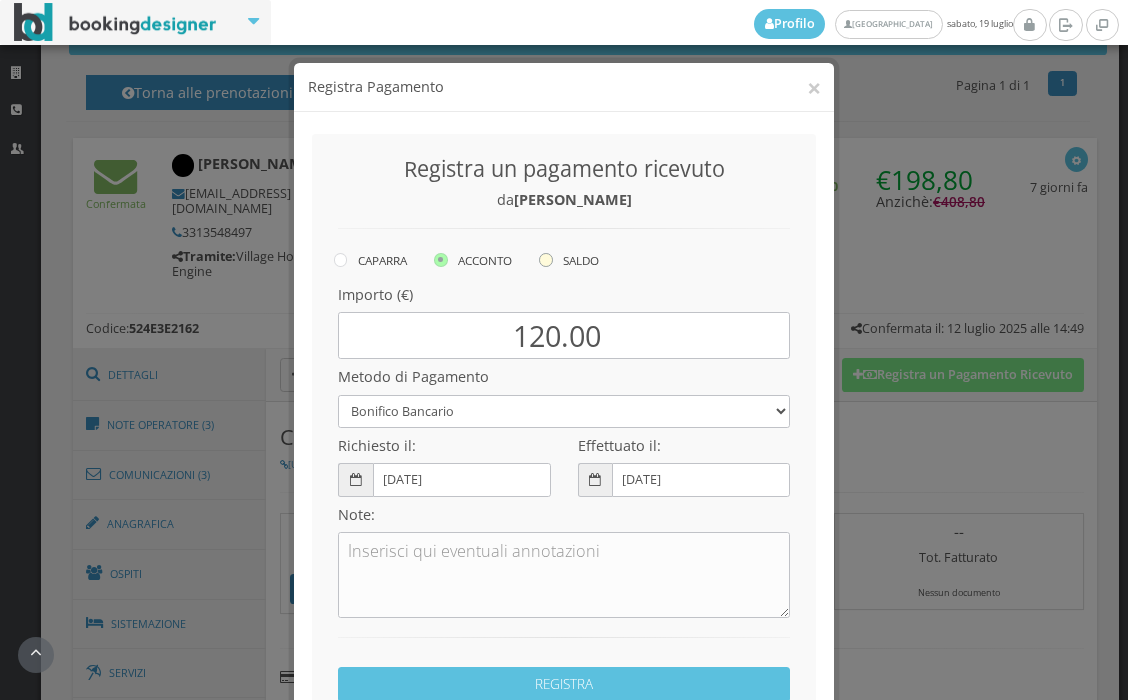 click on "SALDO" at bounding box center (-8472, 258) 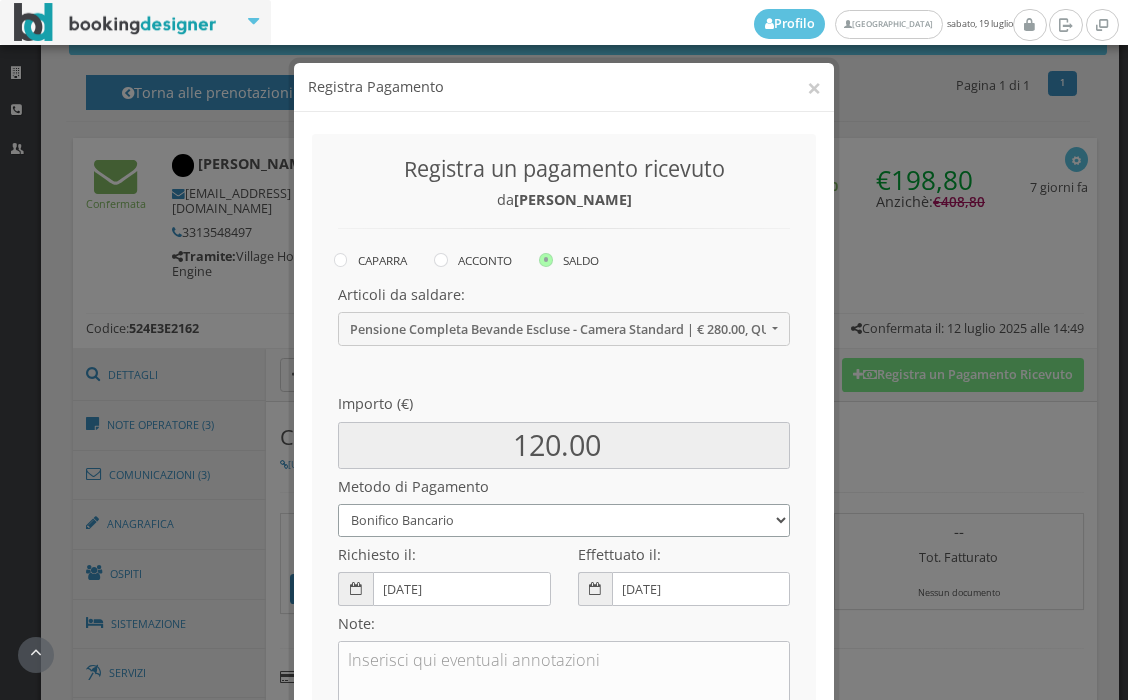 click on "Bonifico Bancario
BONIFICO SUM UP
Contanti
Assegno Bancario
Assegno Circolare
Vaglia Postale
Voucher
Tramite BOOKING.COM
Bonus vacanze (Dl n. 34/2020)
POS (in loco)
Pagamento online con carta di credito (Stripe)
Pagamento online con carta di credito (Stripe) !
Pagamento in 3 rate senza interessi con Scalapay
Pagamento in 4 rate senza interessi con Scalapay
Tramite PROMOTODAY" at bounding box center [564, 520] 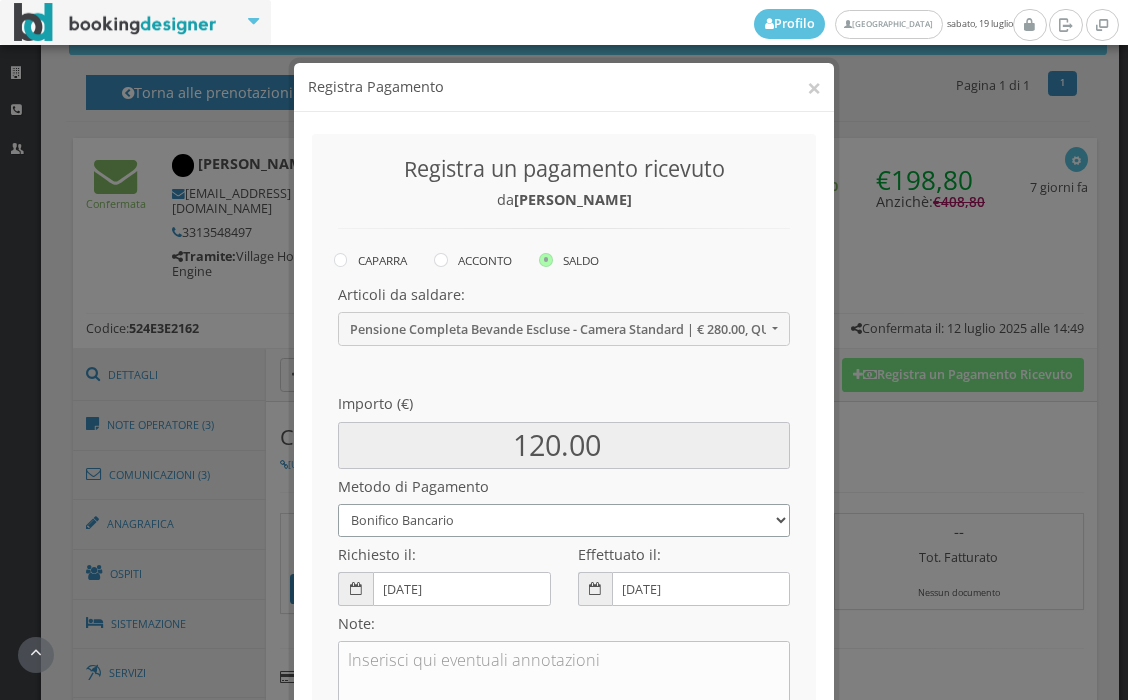 select 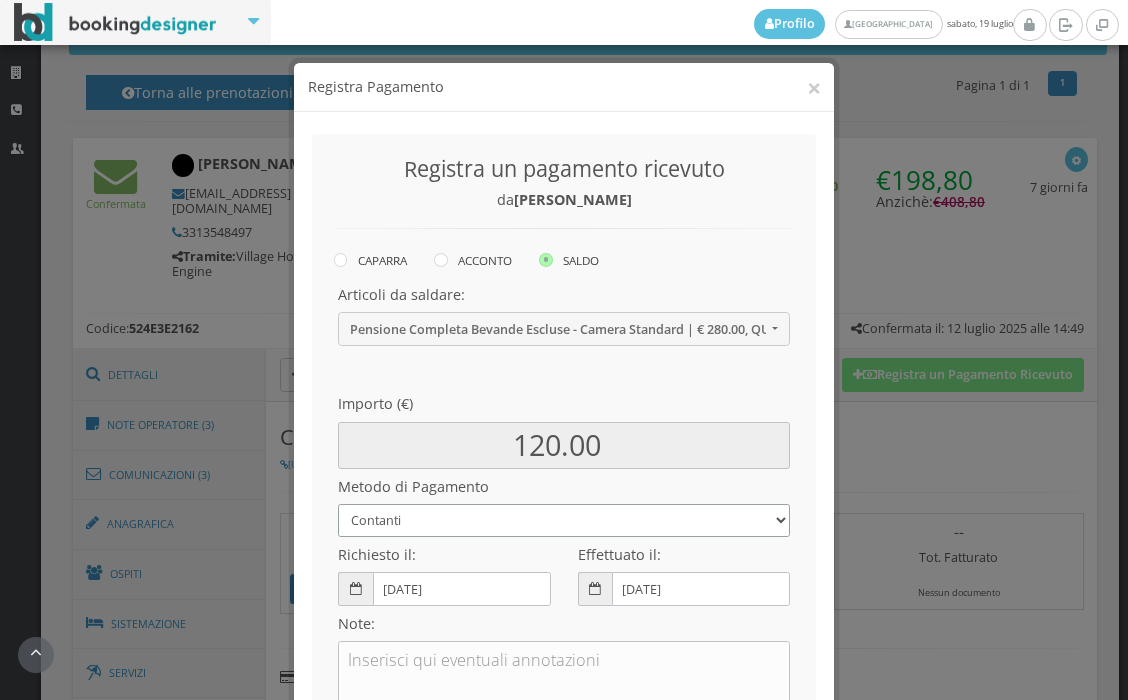 click on "Bonifico Bancario
BONIFICO SUM UP
Contanti
Assegno Bancario
Assegno Circolare
Vaglia Postale
Voucher
Tramite BOOKING.COM
Bonus vacanze (Dl n. 34/2020)
POS (in loco)
Pagamento online con carta di credito (Stripe)
Pagamento online con carta di credito (Stripe) !
Pagamento in 3 rate senza interessi con Scalapay
Pagamento in 4 rate senza interessi con Scalapay
Tramite PROMOTODAY" at bounding box center [564, 520] 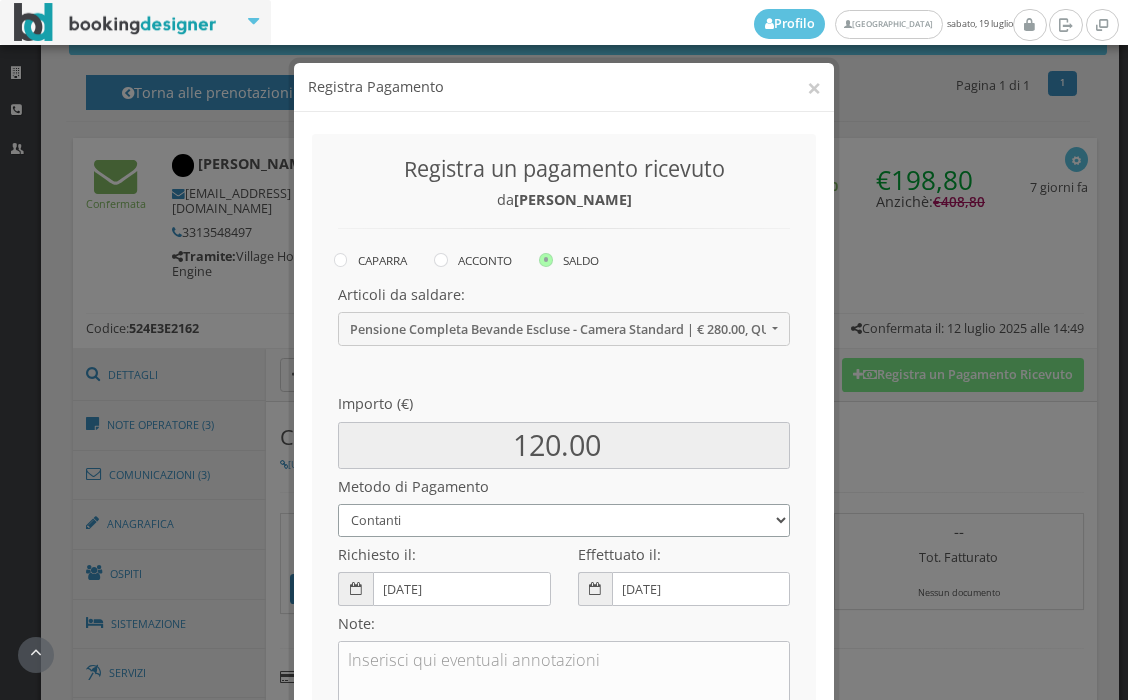 scroll, scrollTop: 291, scrollLeft: 0, axis: vertical 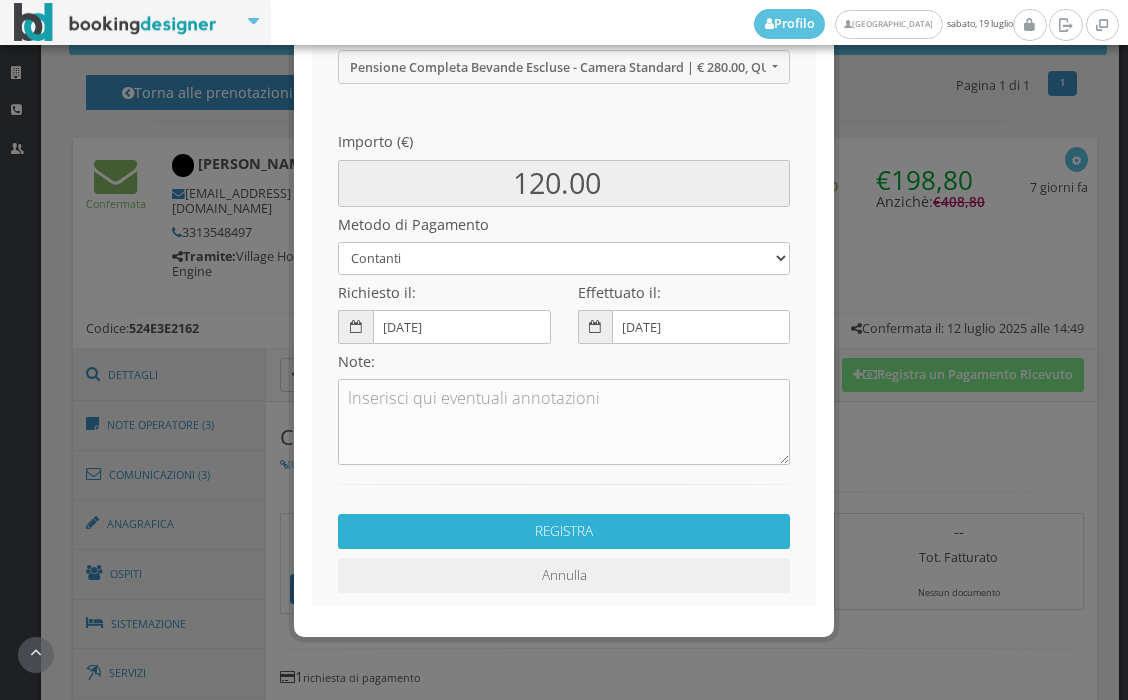 click on "REGISTRA" at bounding box center (564, 531) 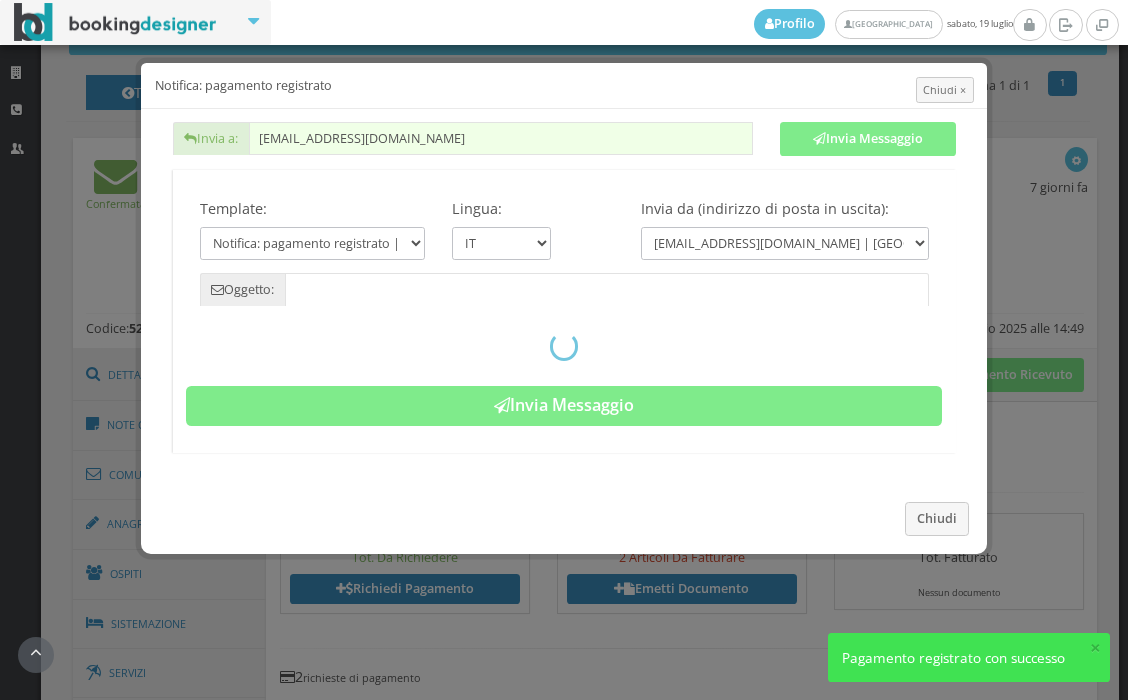 type on "Pagamento registrato - Prenotazione: 524E3E2162 - Michela Barbieri" 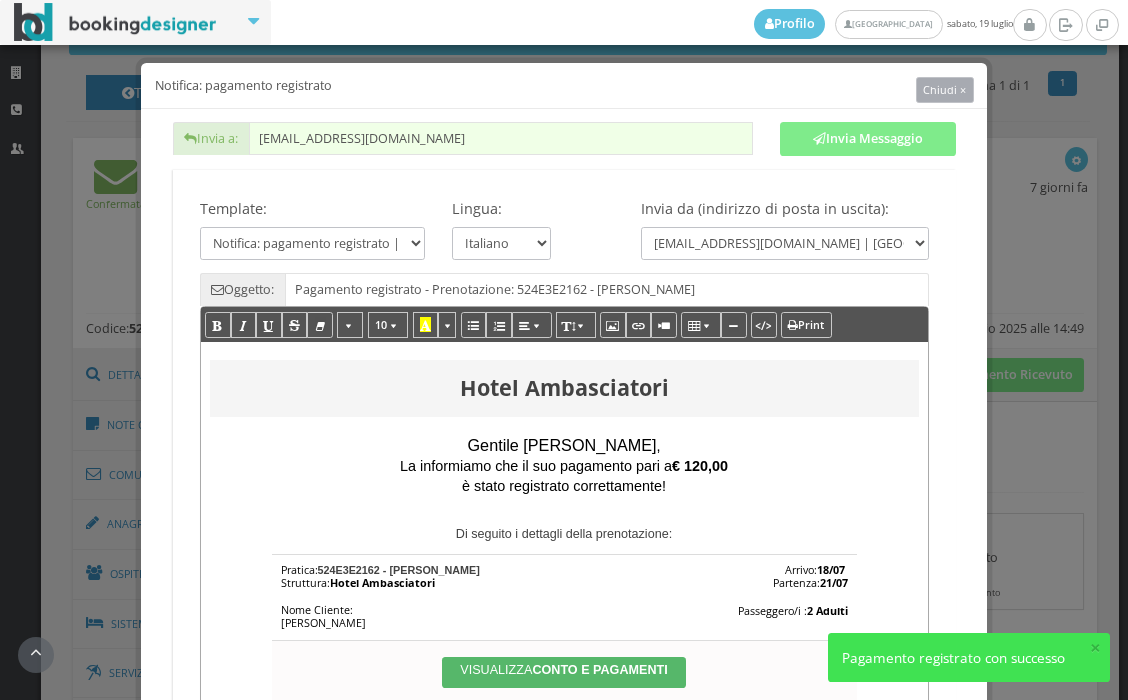 click on "Chiudi ×" at bounding box center (944, 89) 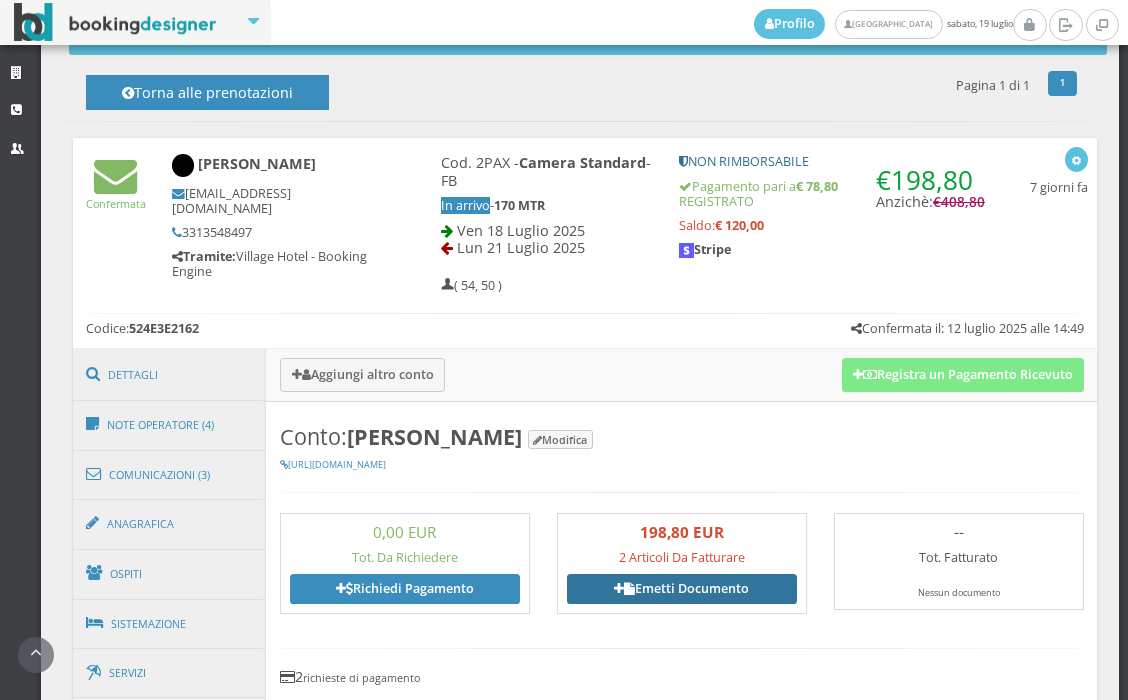 click on "Emetti Documento" at bounding box center [682, 589] 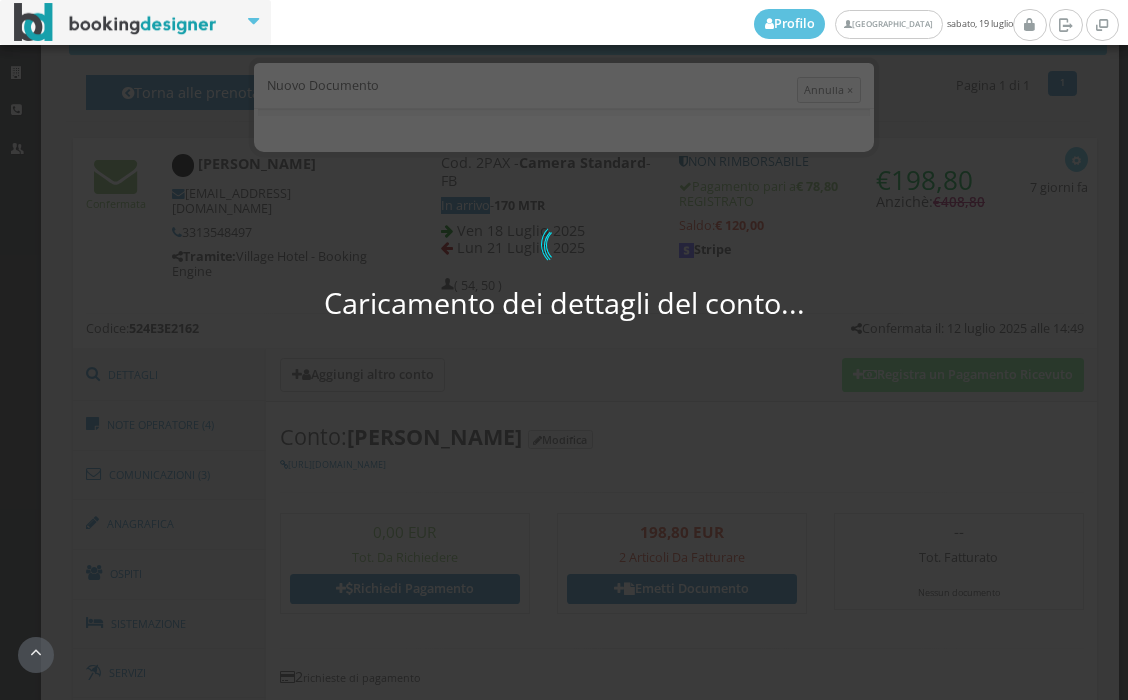 select on "PF" 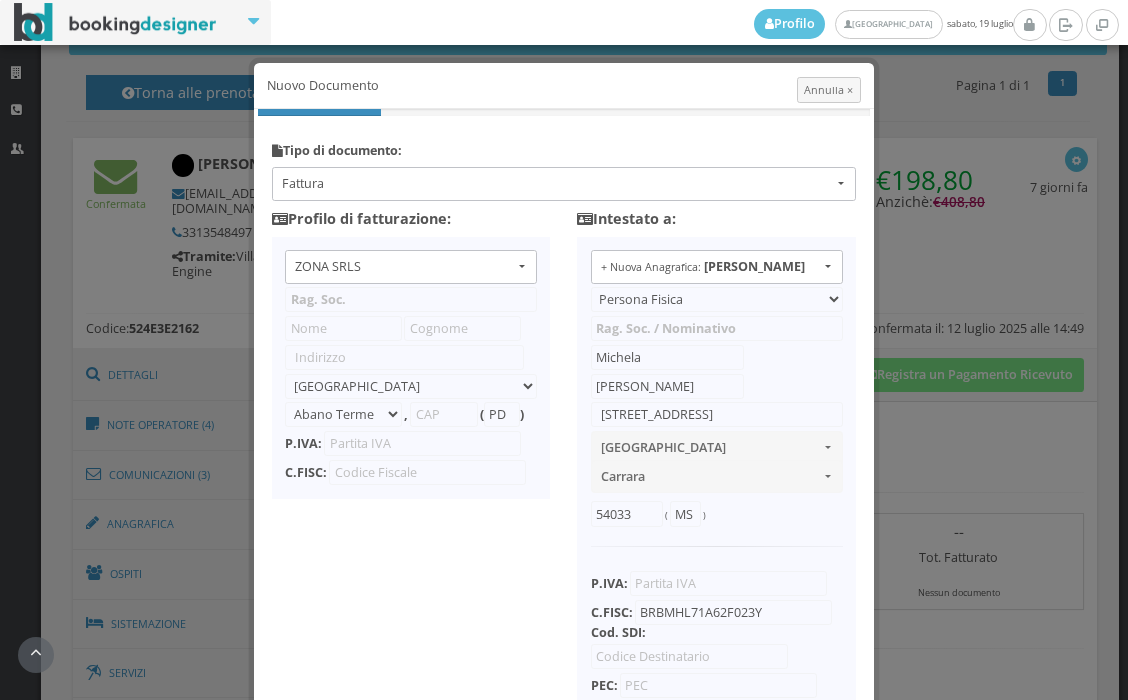 type on "ZONA SRLS" 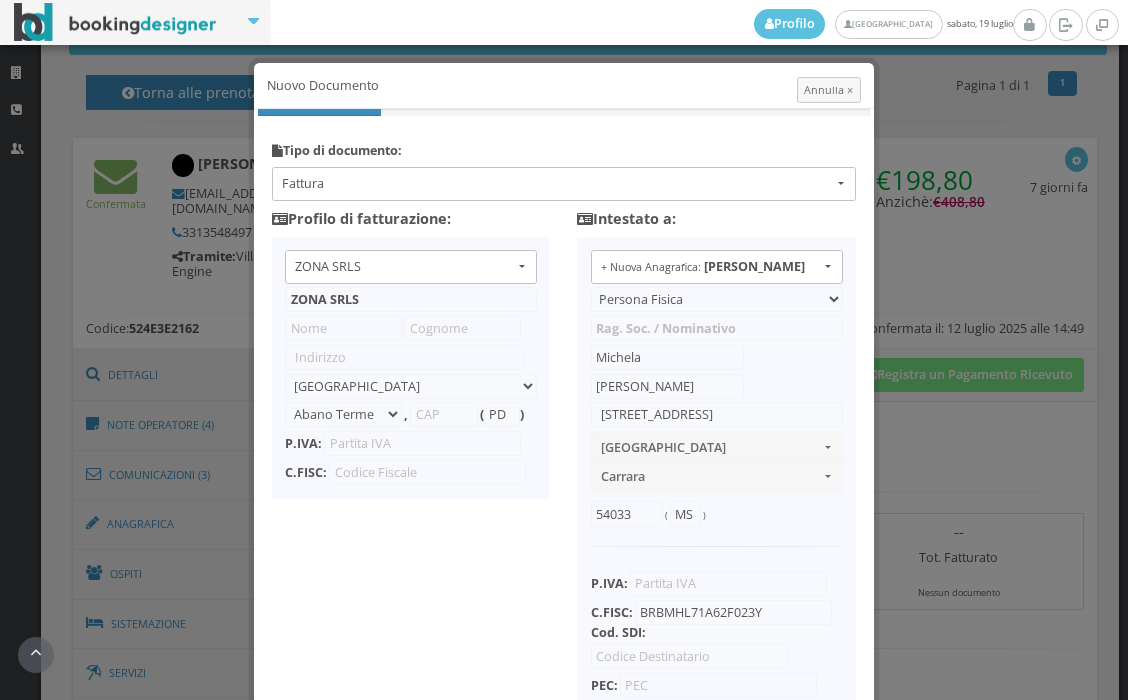 type on "Vico V Durante, 8" 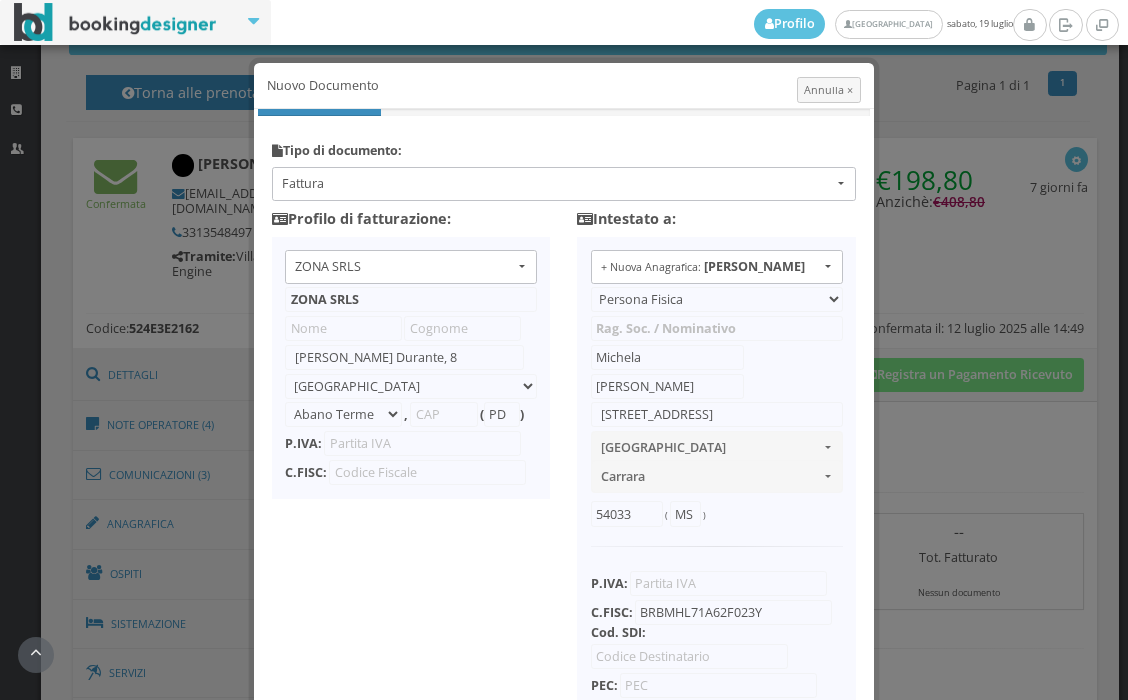 select on "Frattamaggiore" 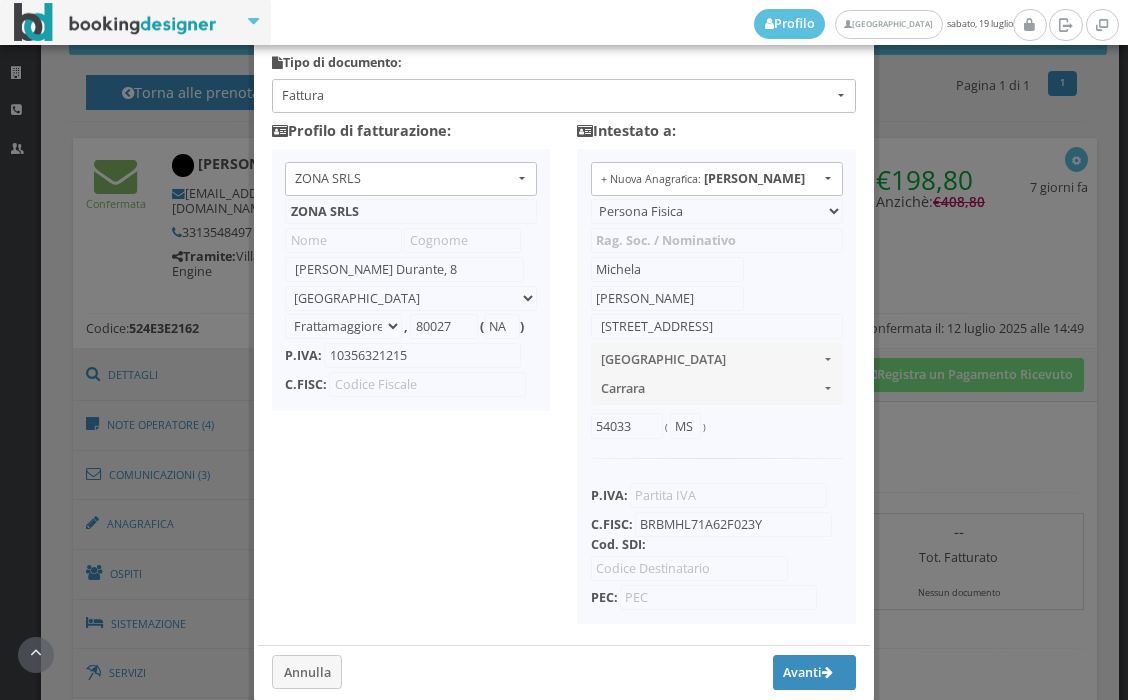 scroll, scrollTop: 193, scrollLeft: 0, axis: vertical 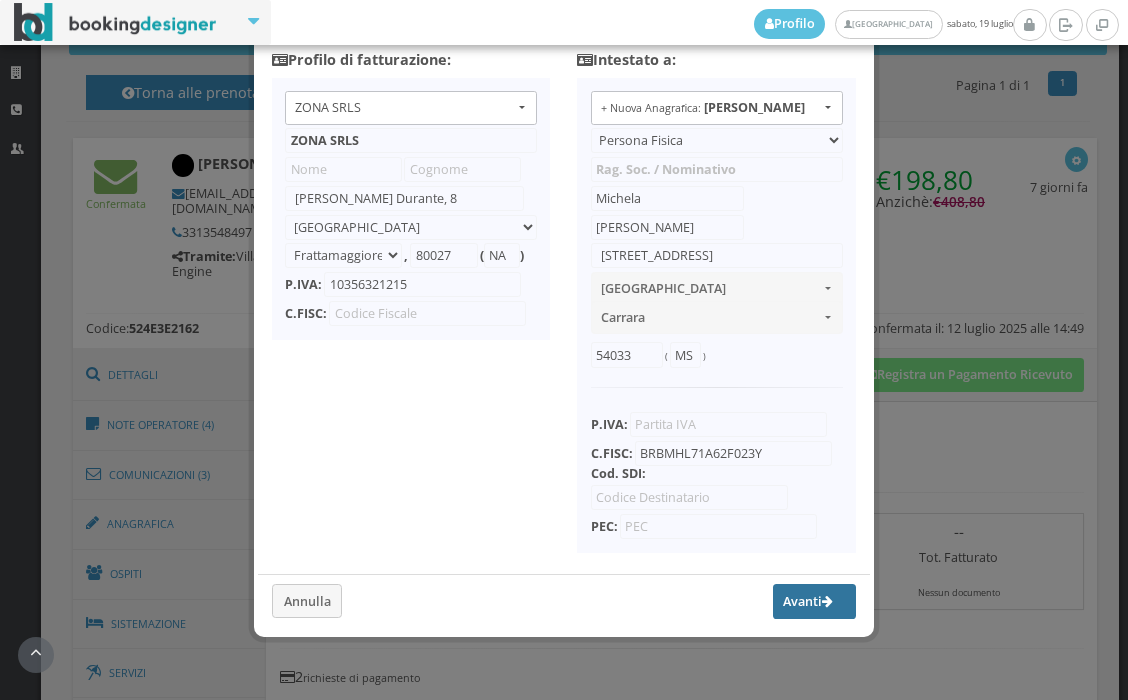 click on "Avanti" at bounding box center [815, 601] 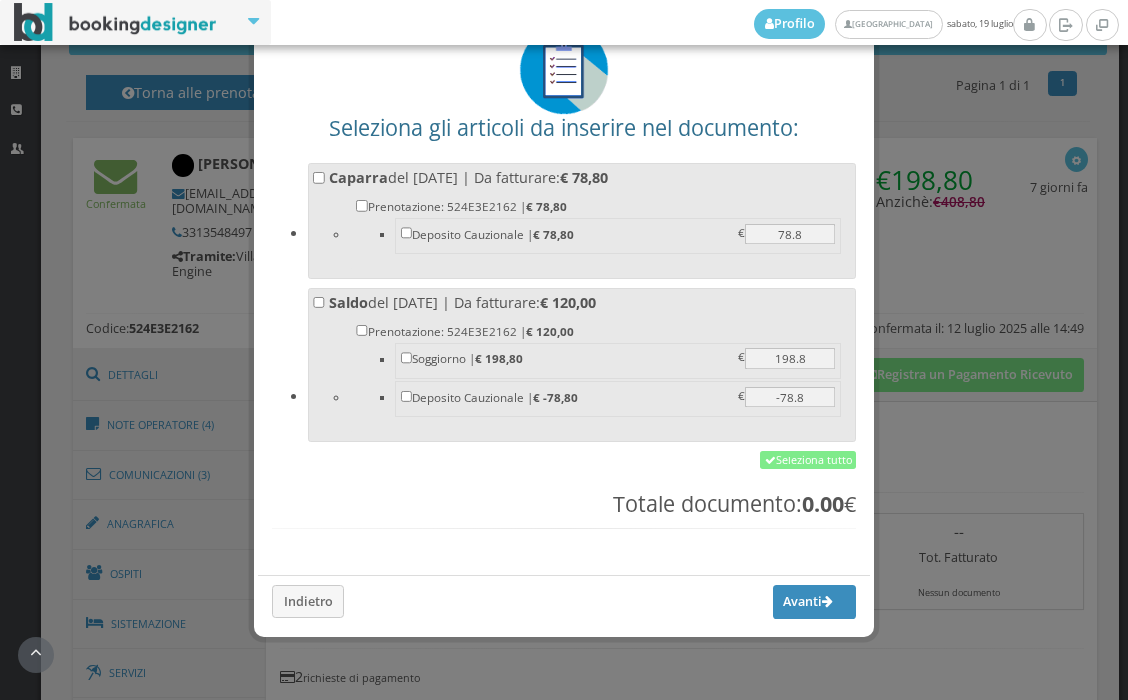 scroll, scrollTop: 131, scrollLeft: 0, axis: vertical 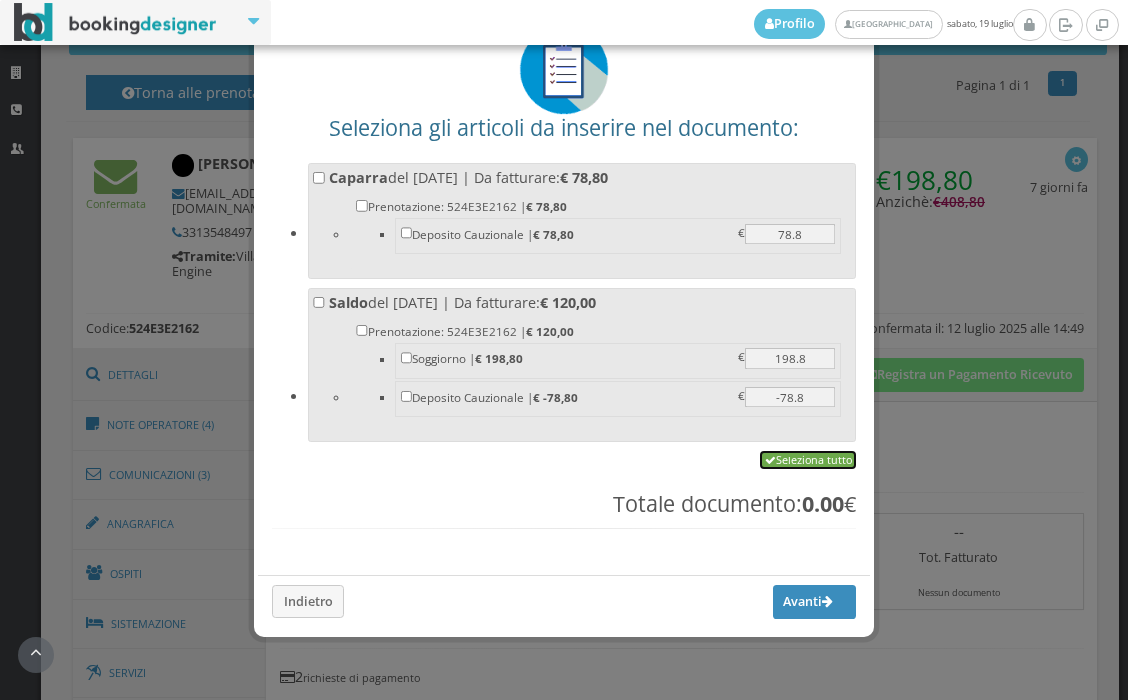 click on "Seleziona tutto" at bounding box center [808, 460] 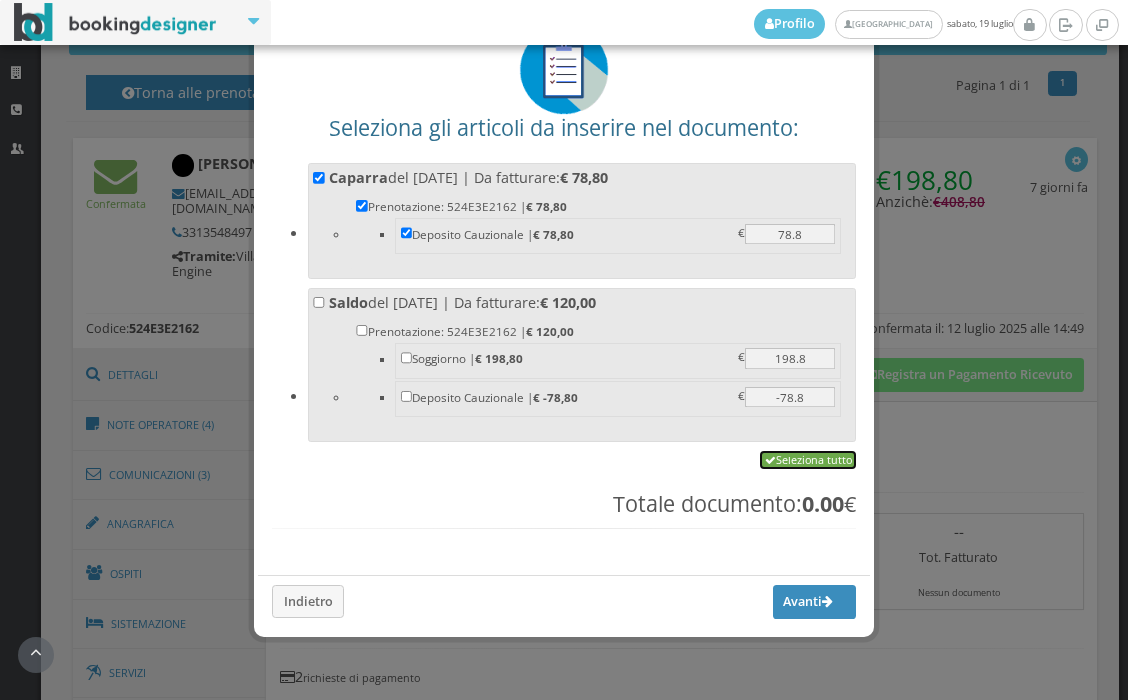 checkbox on "true" 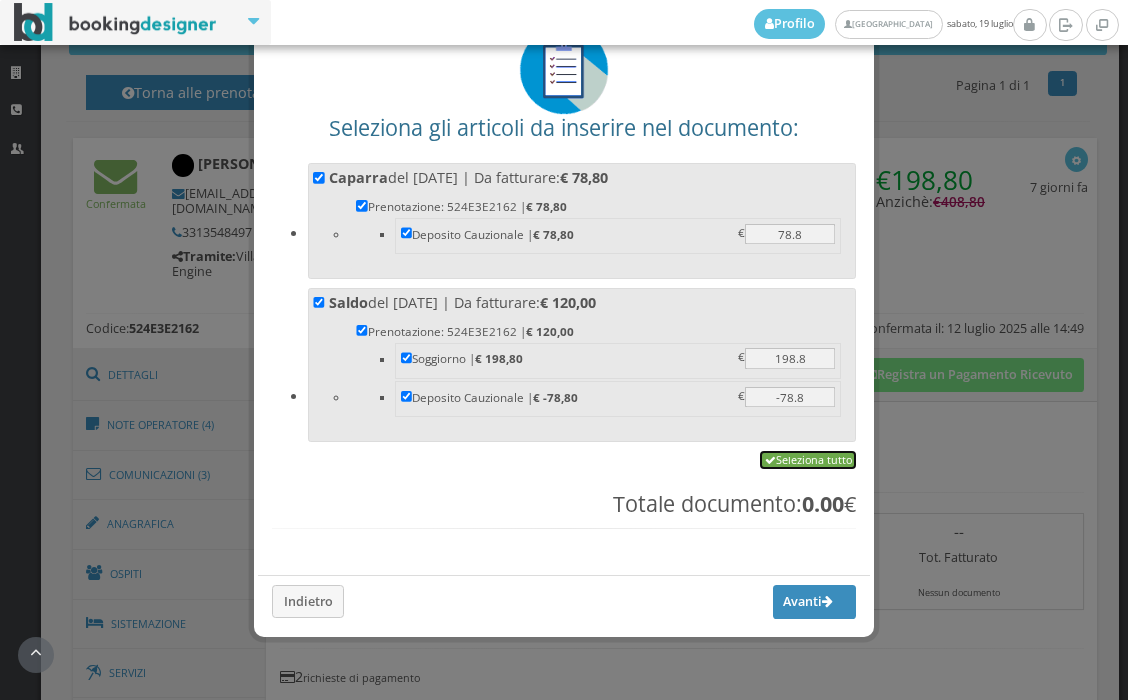 checkbox on "true" 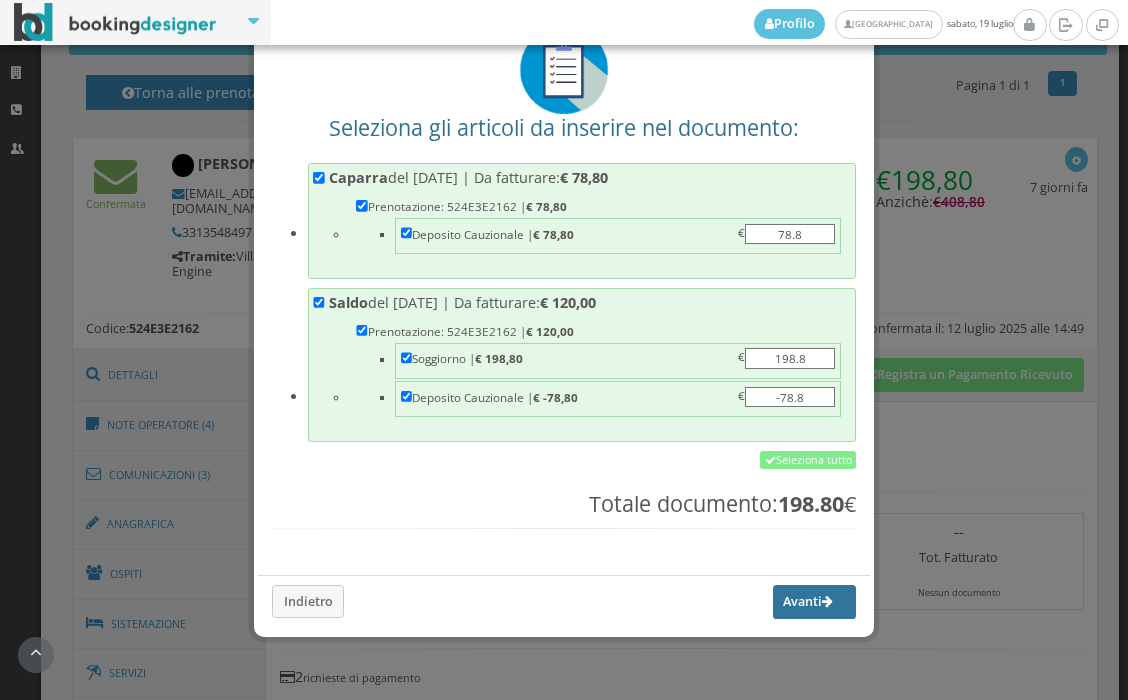 click on "Avanti" at bounding box center (815, 602) 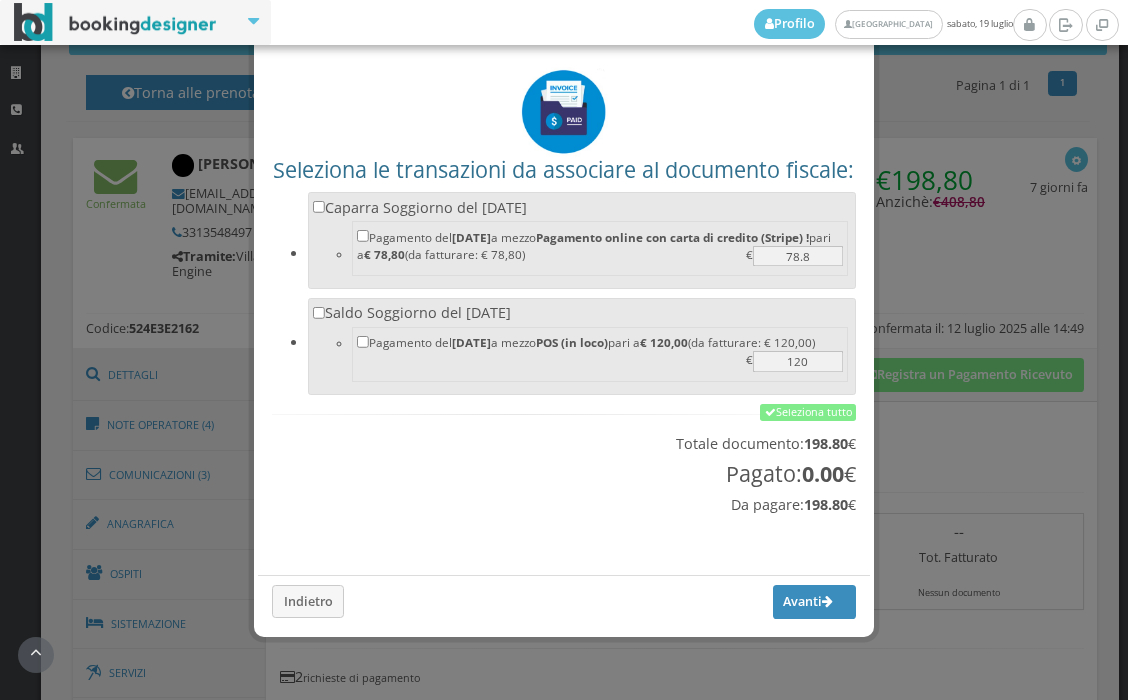 scroll, scrollTop: 113, scrollLeft: 0, axis: vertical 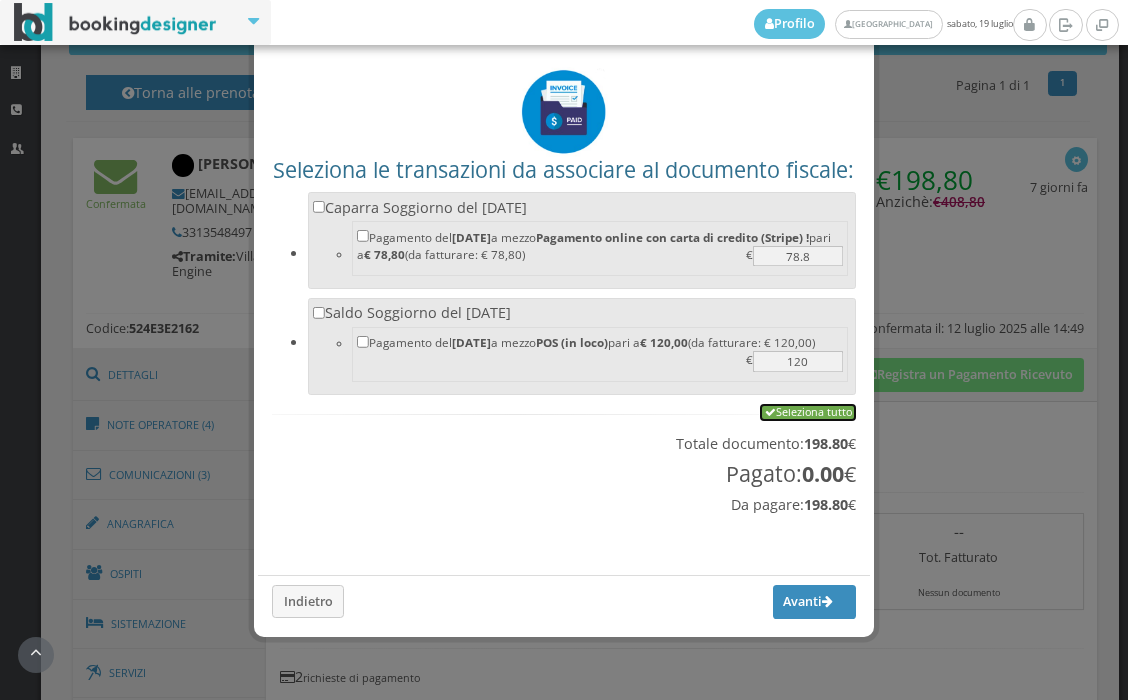 click on "Seleziona tutto" at bounding box center [808, 413] 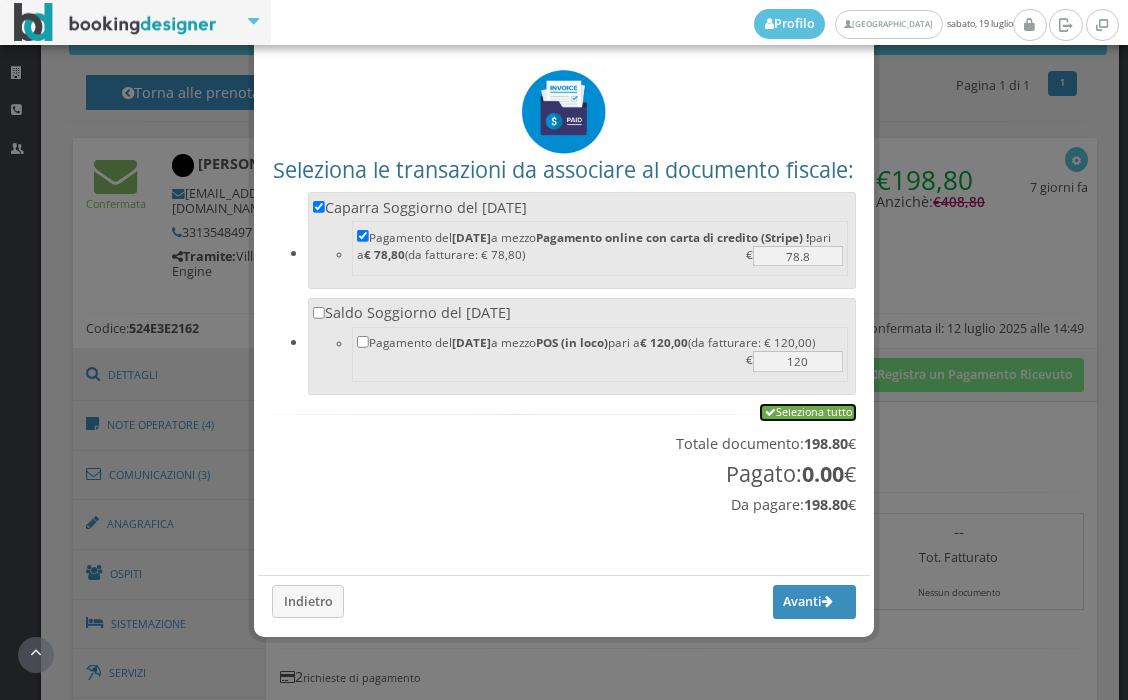 checkbox on "true" 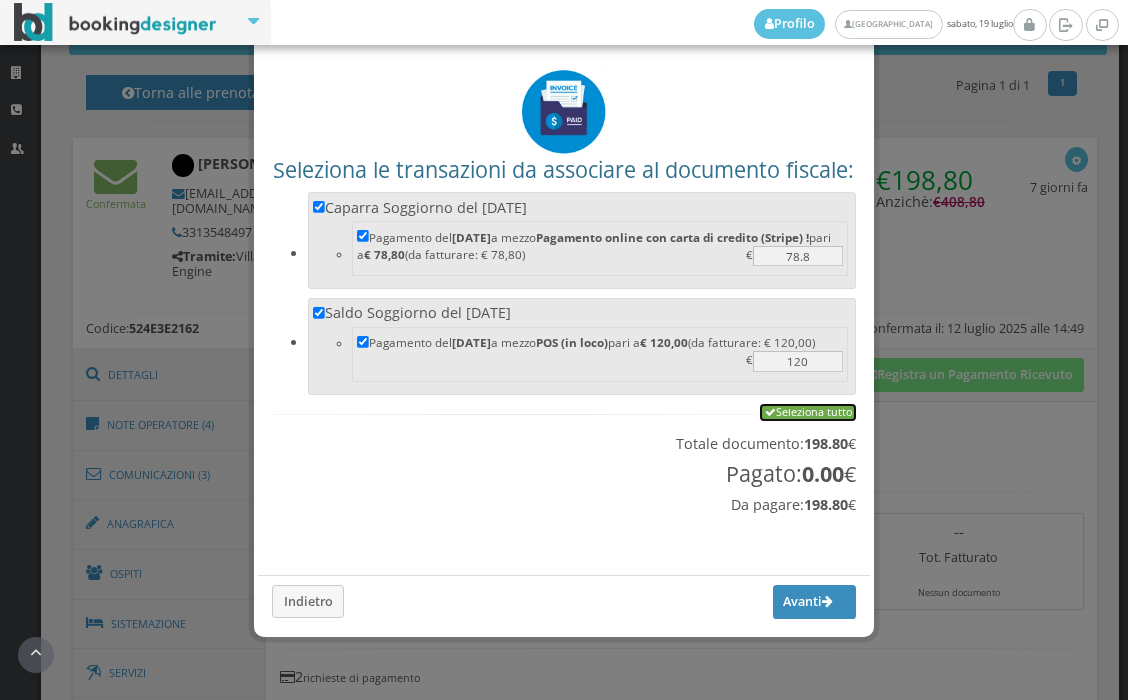 checkbox on "true" 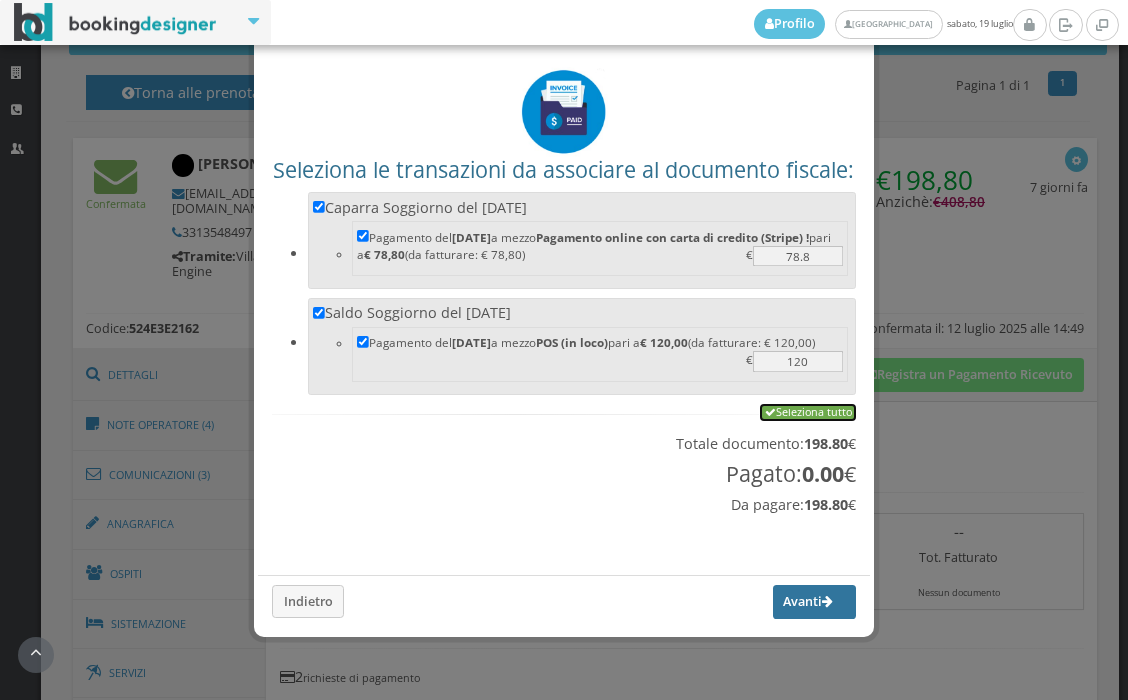 checkbox on "true" 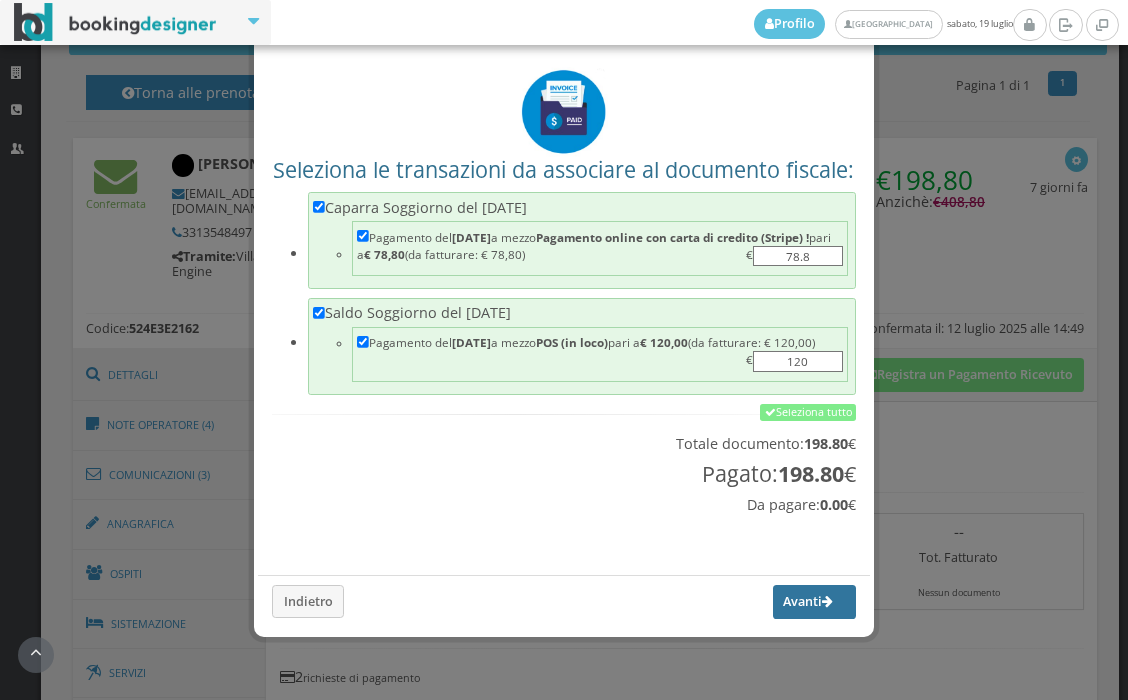 click on "Avanti" at bounding box center (815, 602) 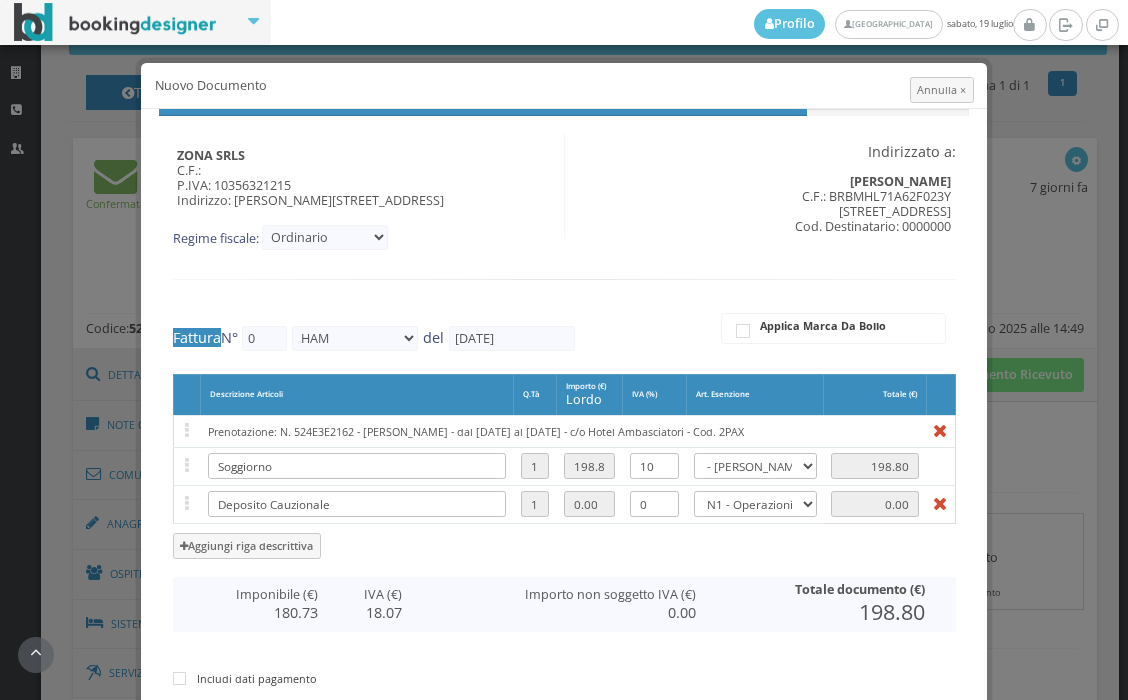 type on "300" 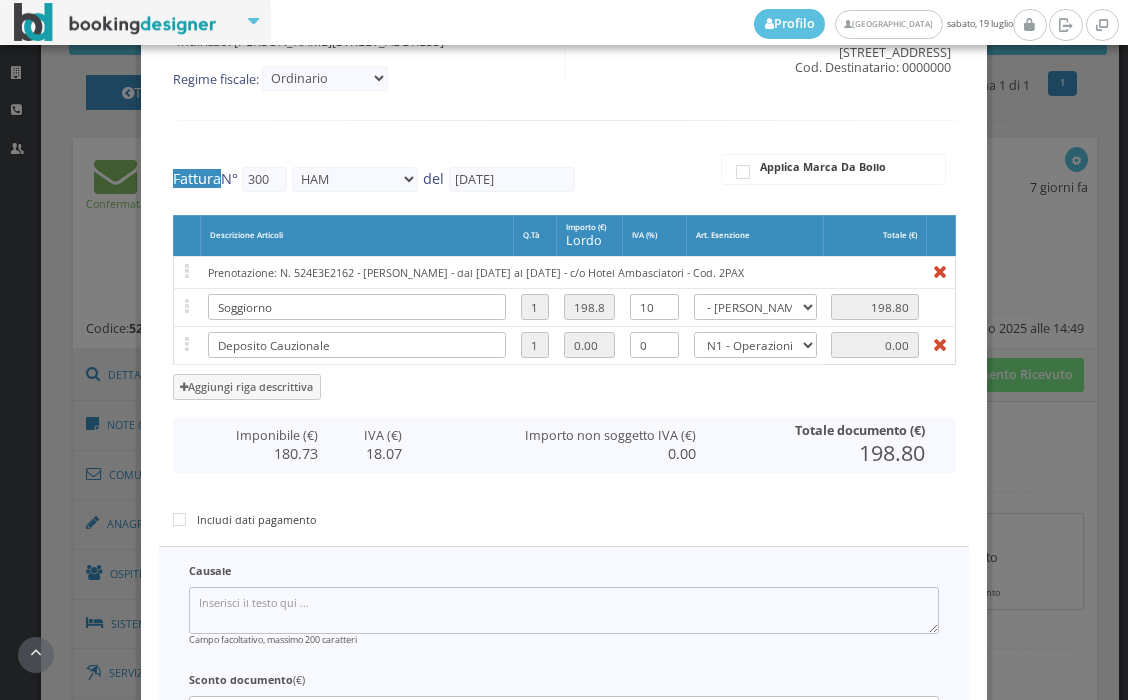 scroll, scrollTop: 387, scrollLeft: 0, axis: vertical 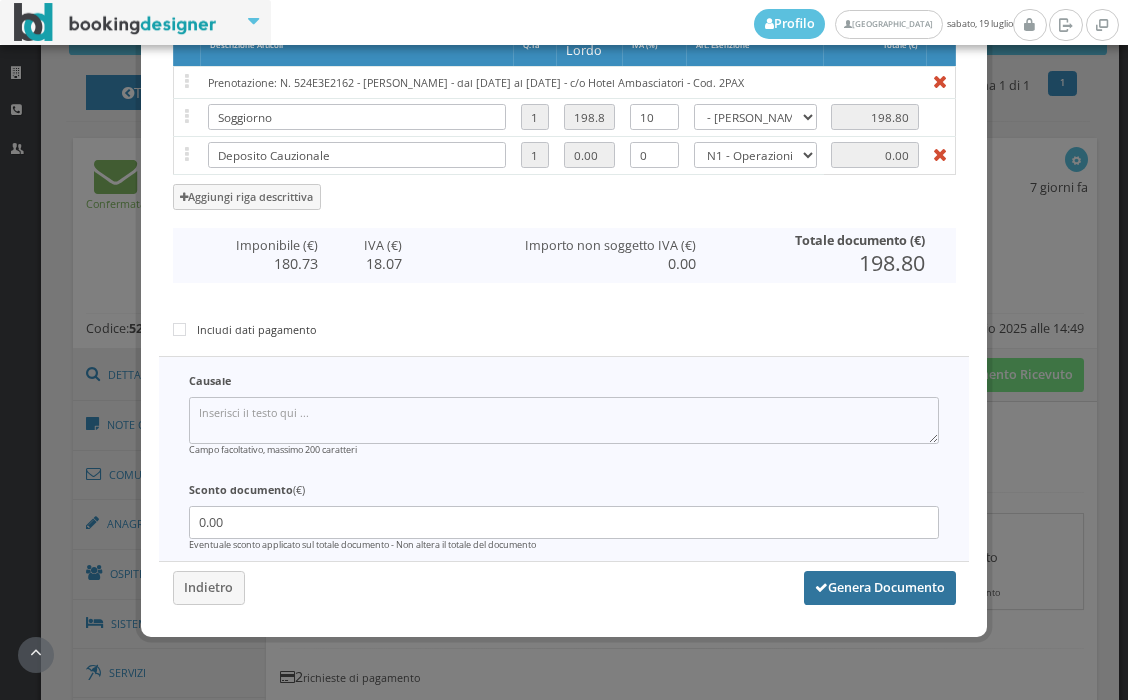 click on "Genera Documento" at bounding box center (880, 588) 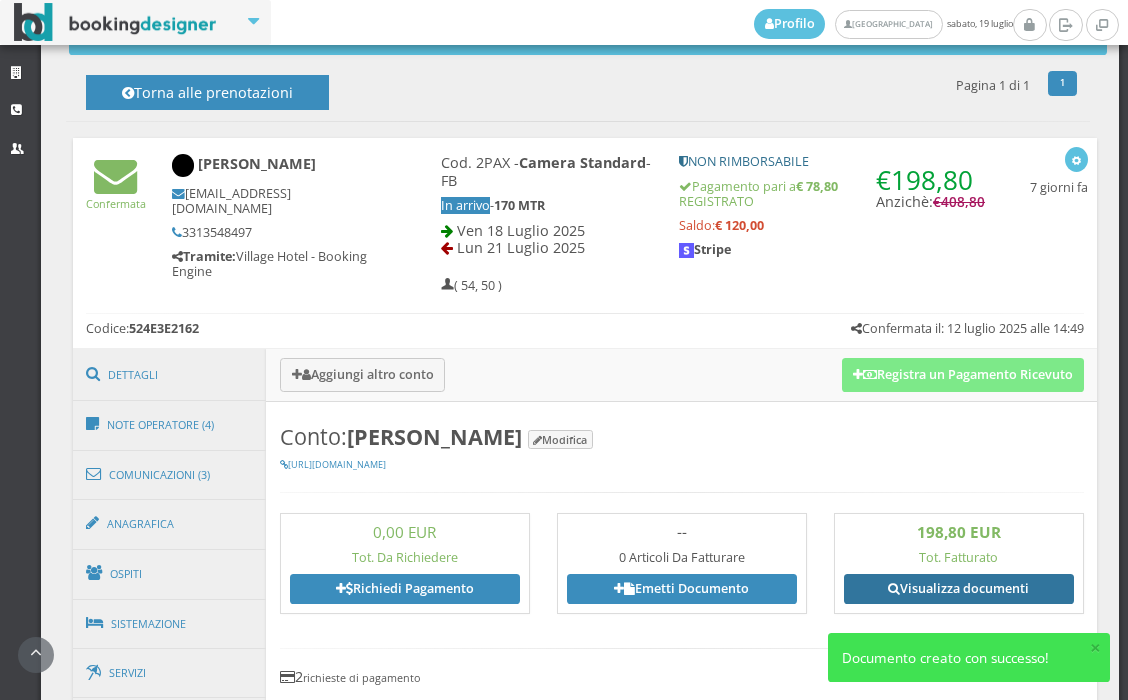 click on "Visualizza documenti" at bounding box center (959, 589) 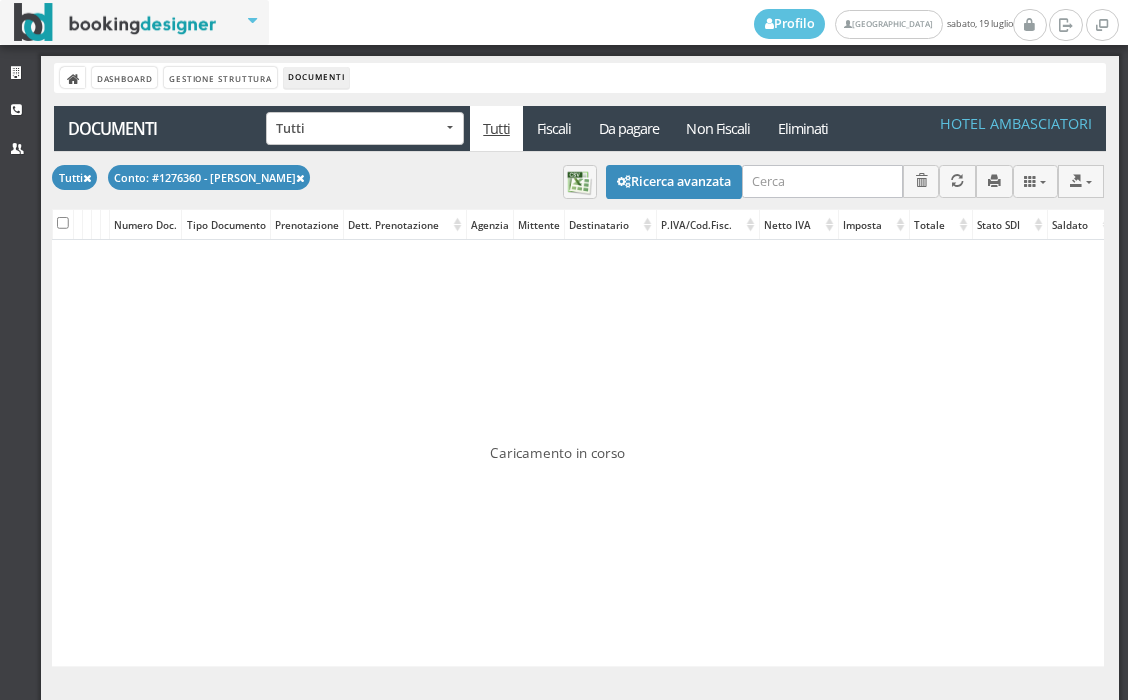 scroll, scrollTop: 0, scrollLeft: 0, axis: both 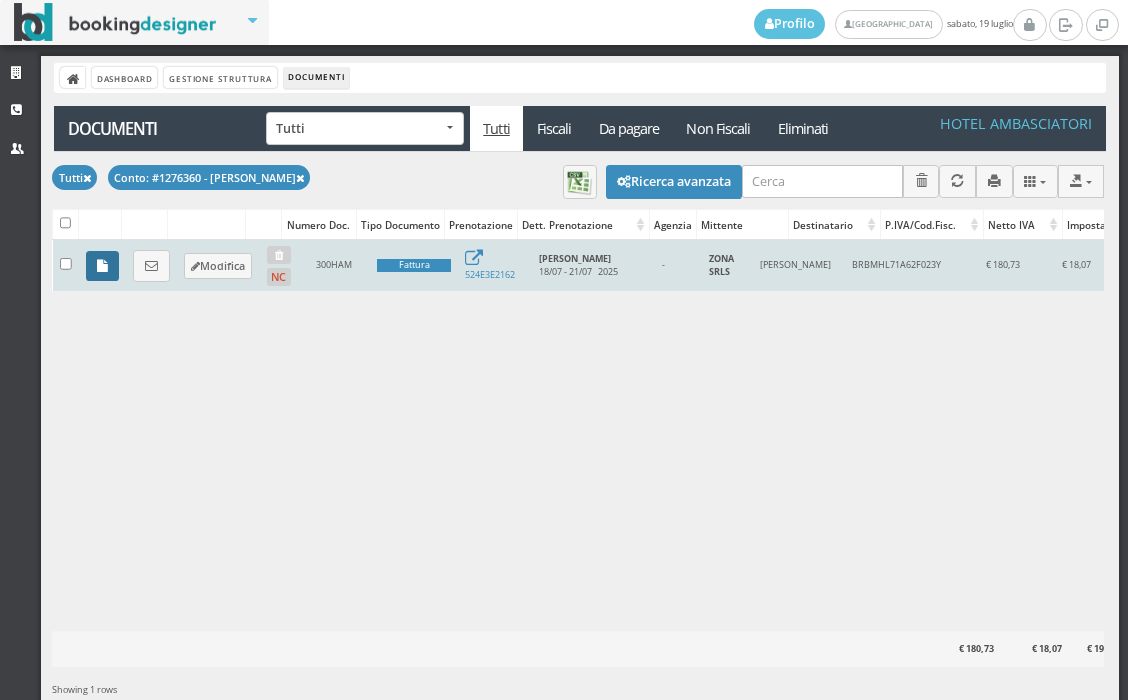 click at bounding box center (102, 266) 